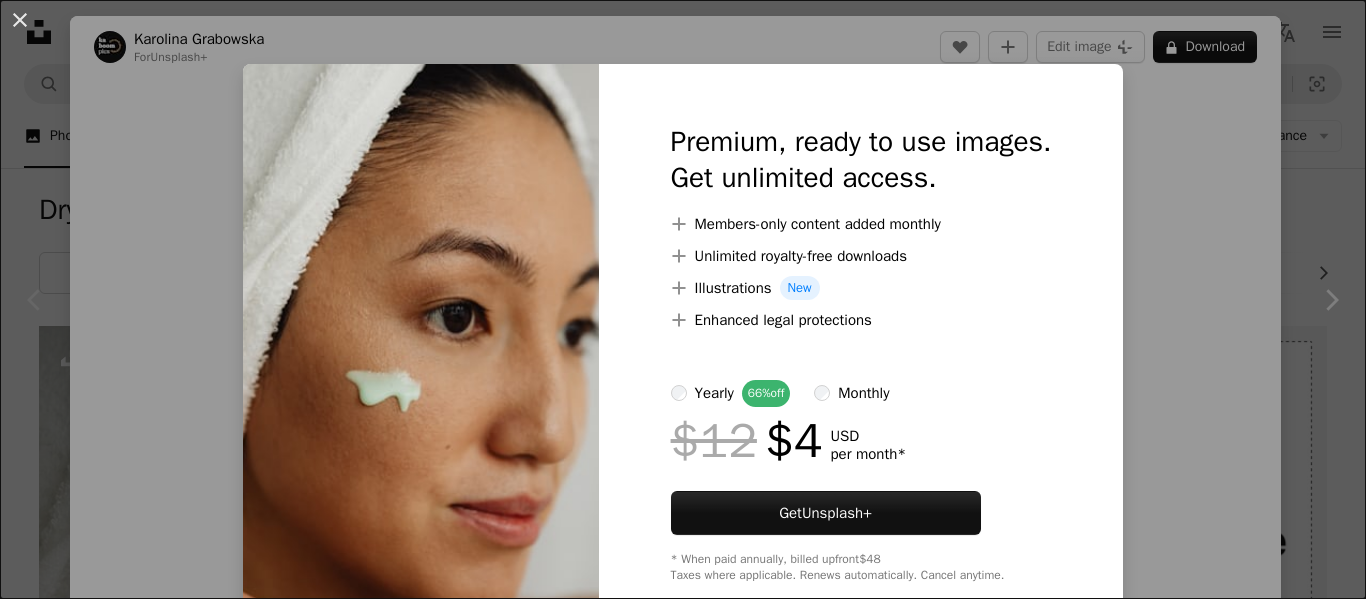 scroll, scrollTop: 389, scrollLeft: 0, axis: vertical 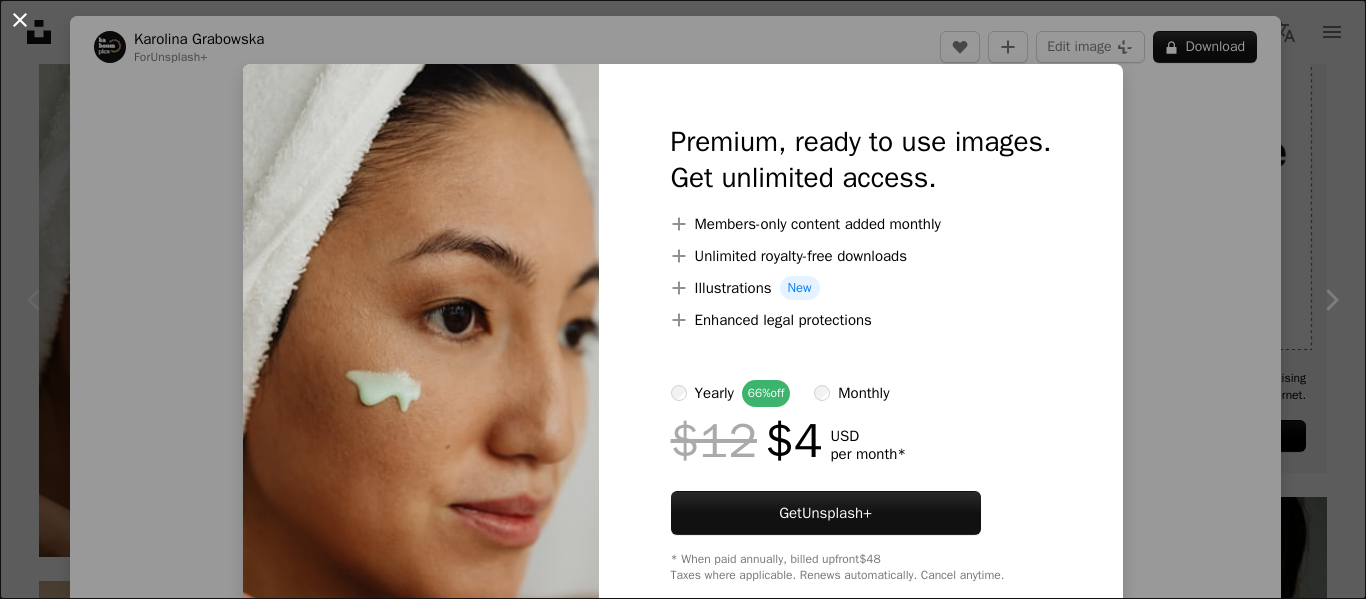 click on "An X shape" at bounding box center (20, 20) 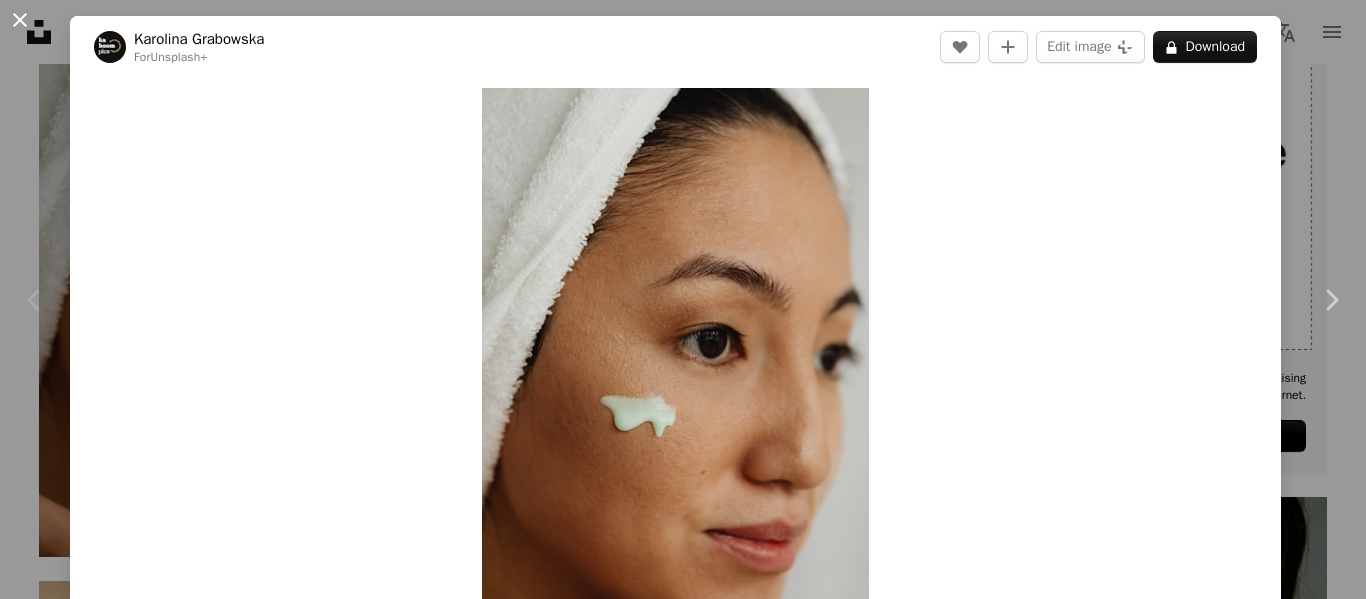 click on "An X shape" at bounding box center [20, 20] 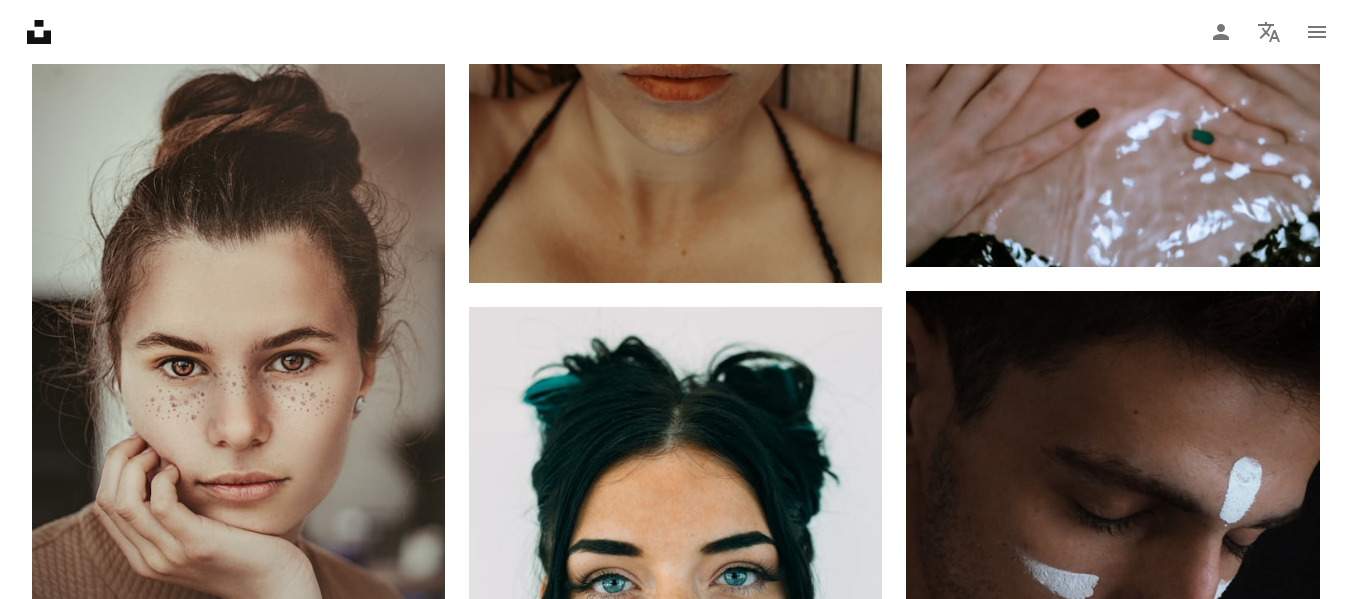 scroll, scrollTop: 1247, scrollLeft: 0, axis: vertical 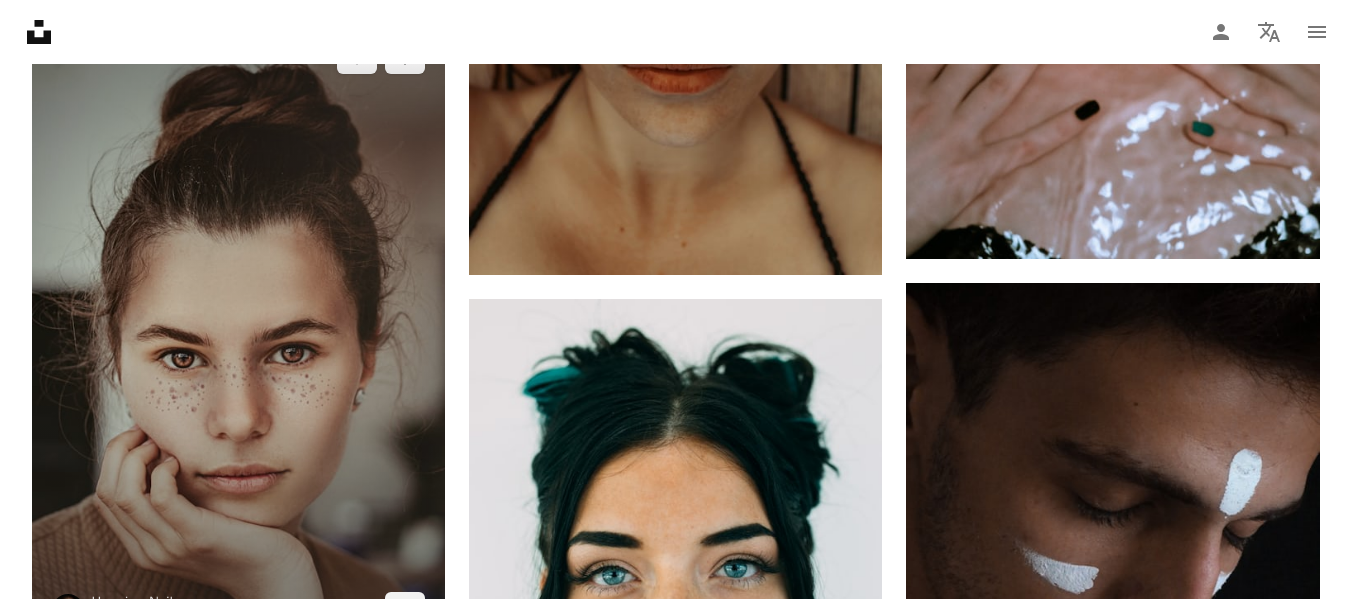 click at bounding box center [238, 333] 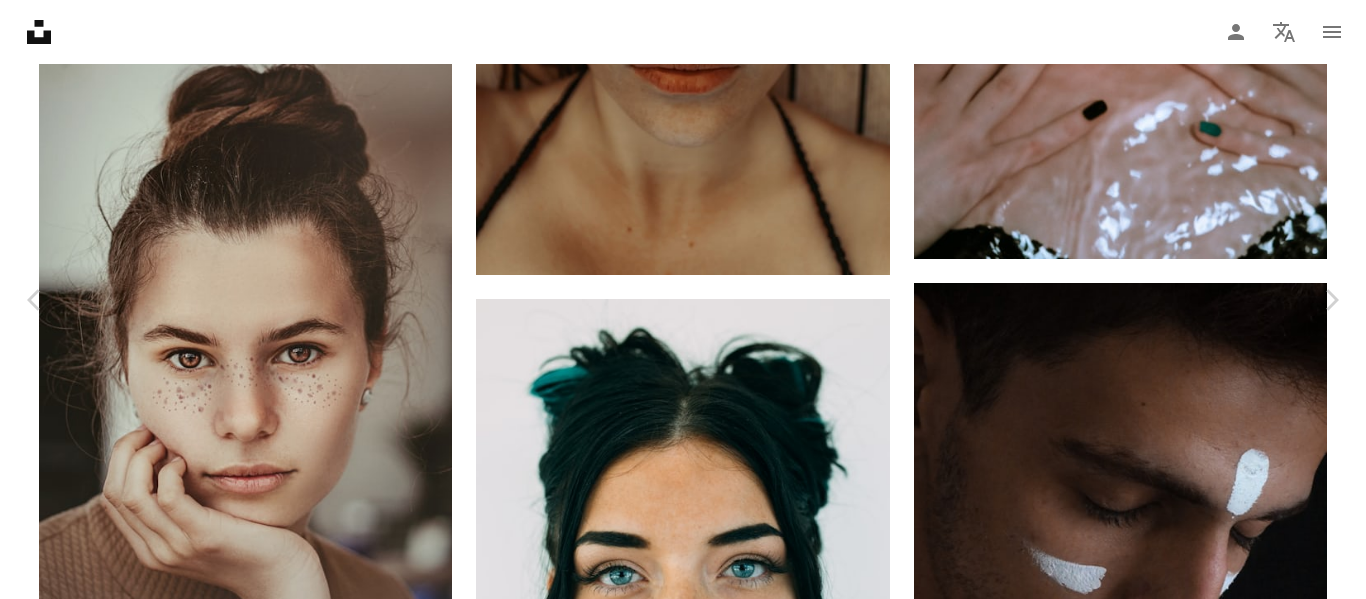 click on "An X shape" at bounding box center (20, 20) 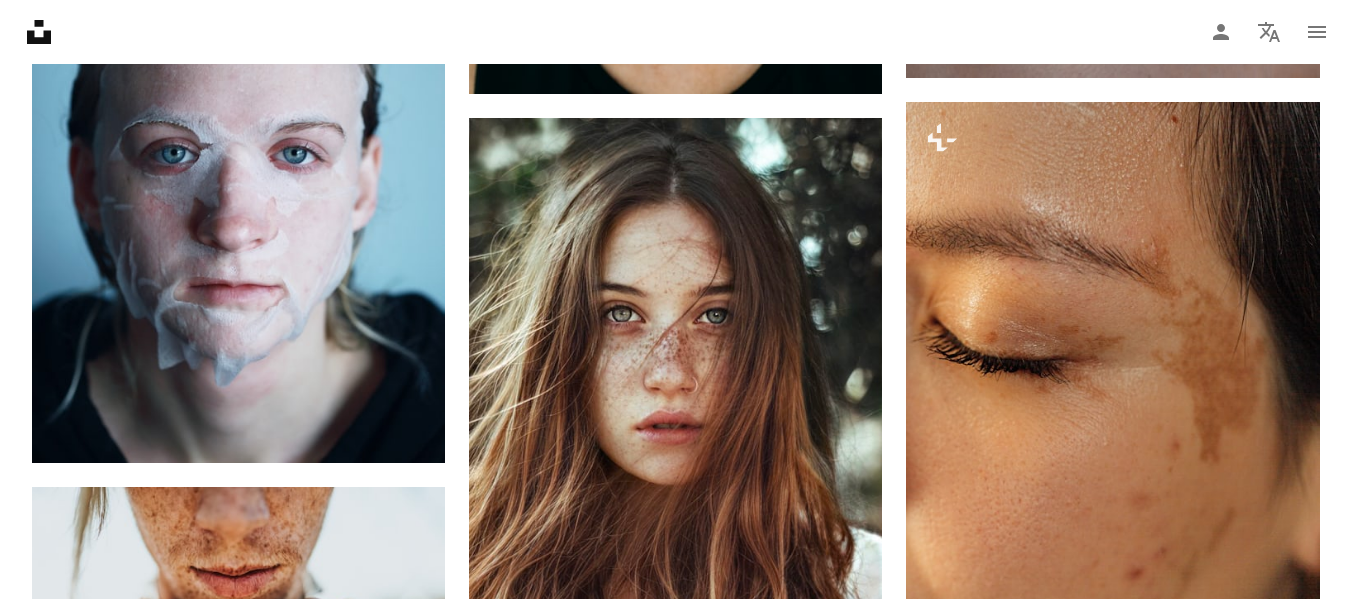 scroll, scrollTop: 2075, scrollLeft: 0, axis: vertical 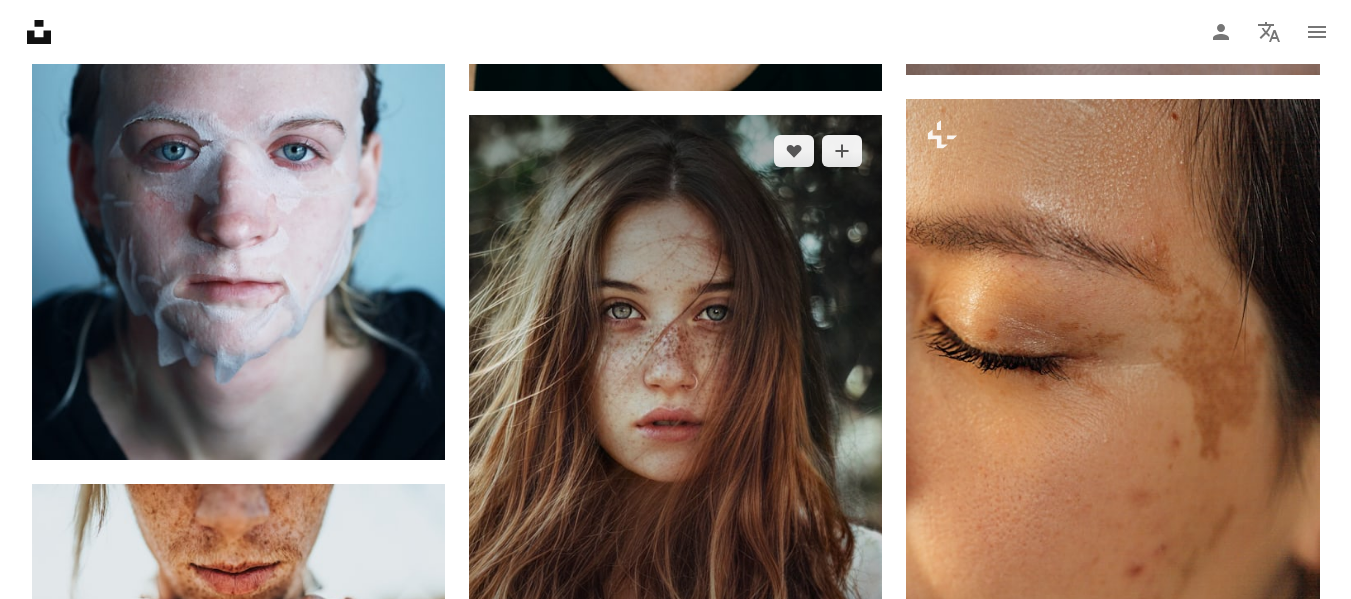 click at bounding box center (675, 407) 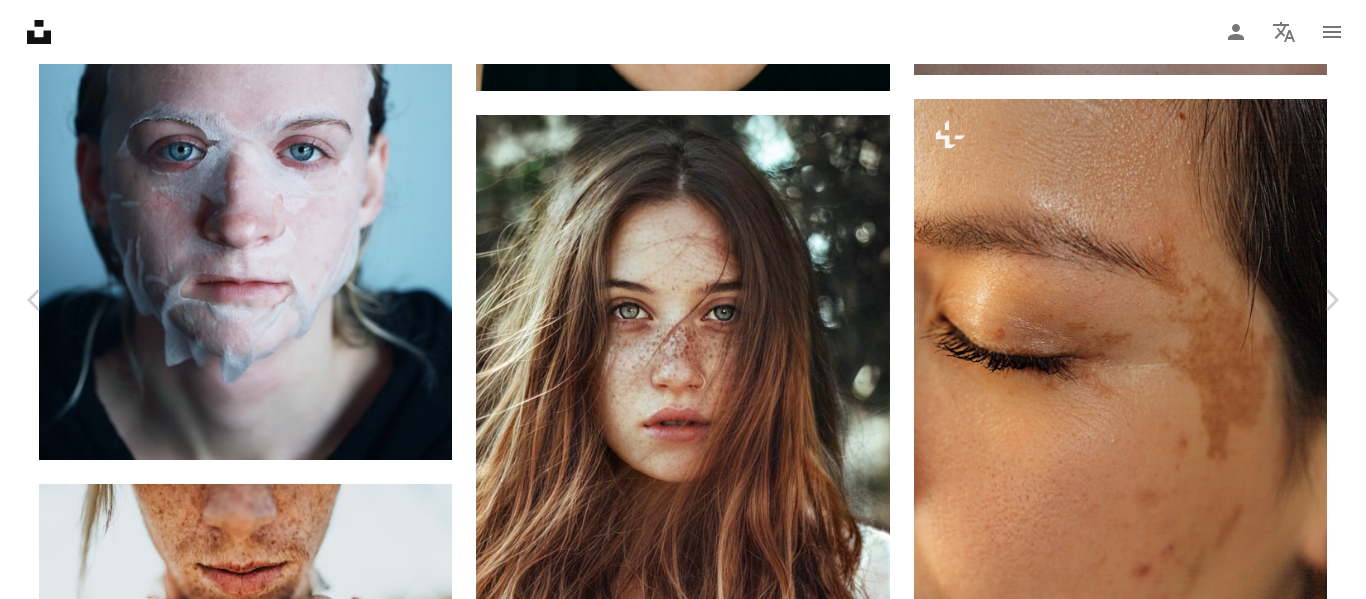 click on "An X shape" at bounding box center (20, 20) 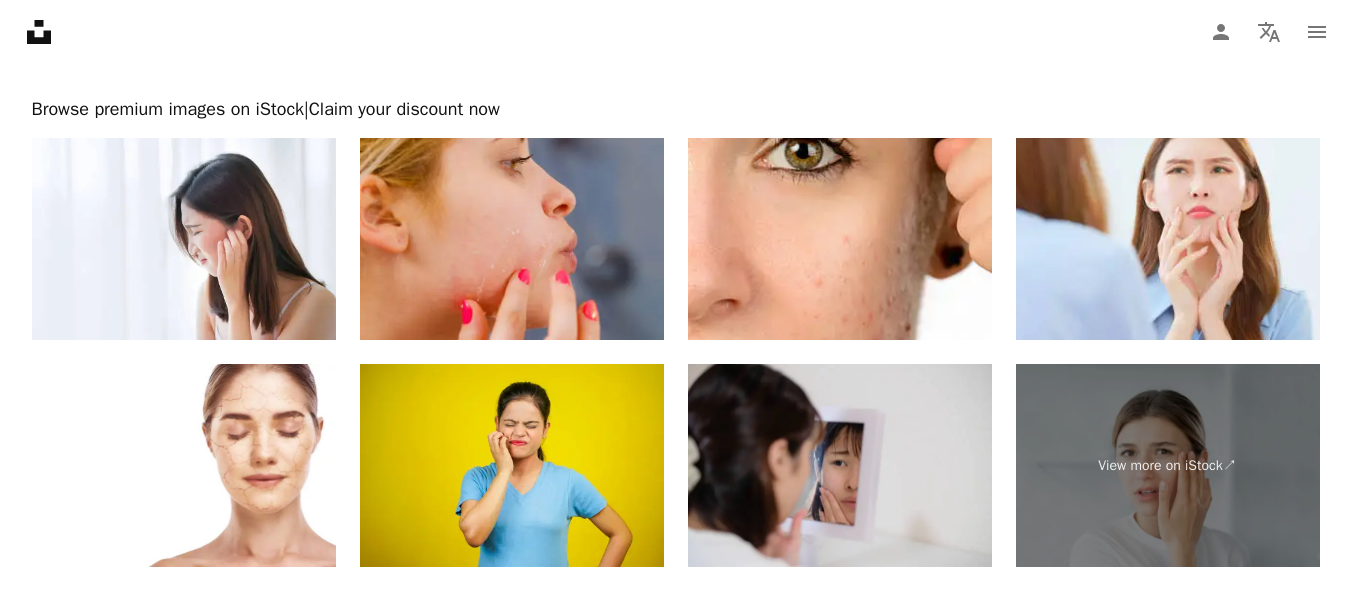 scroll, scrollTop: 4664, scrollLeft: 0, axis: vertical 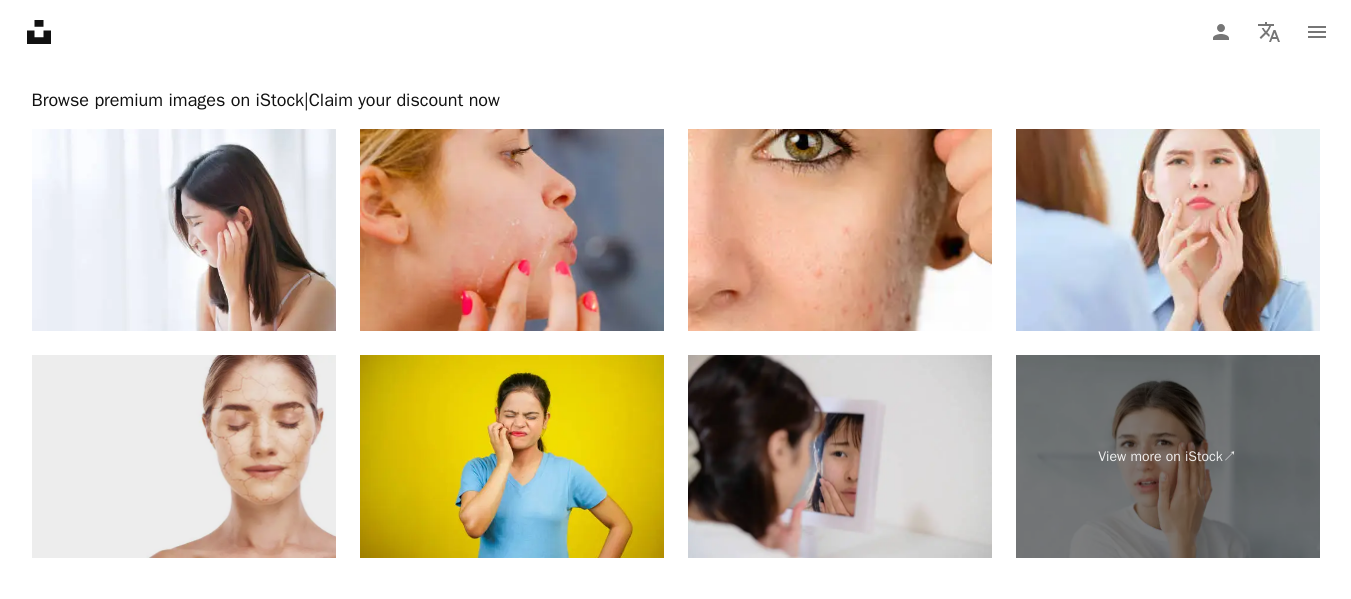 click at bounding box center (184, 456) 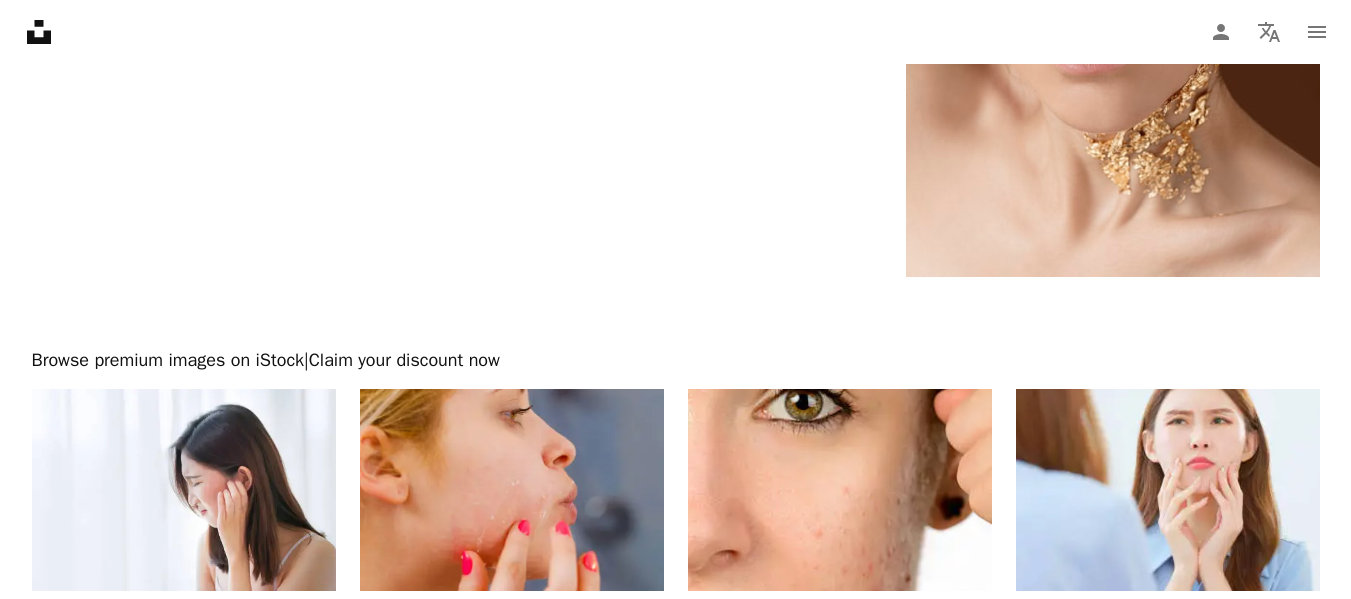 scroll, scrollTop: 4406, scrollLeft: 0, axis: vertical 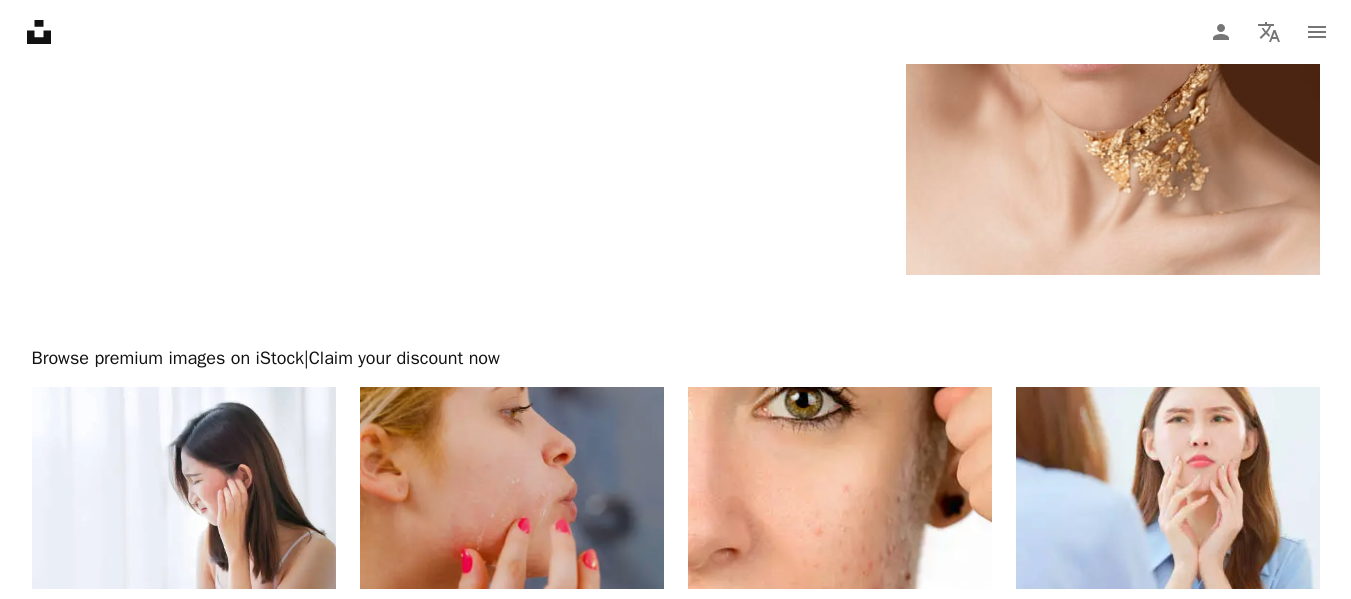 click at bounding box center [512, 488] 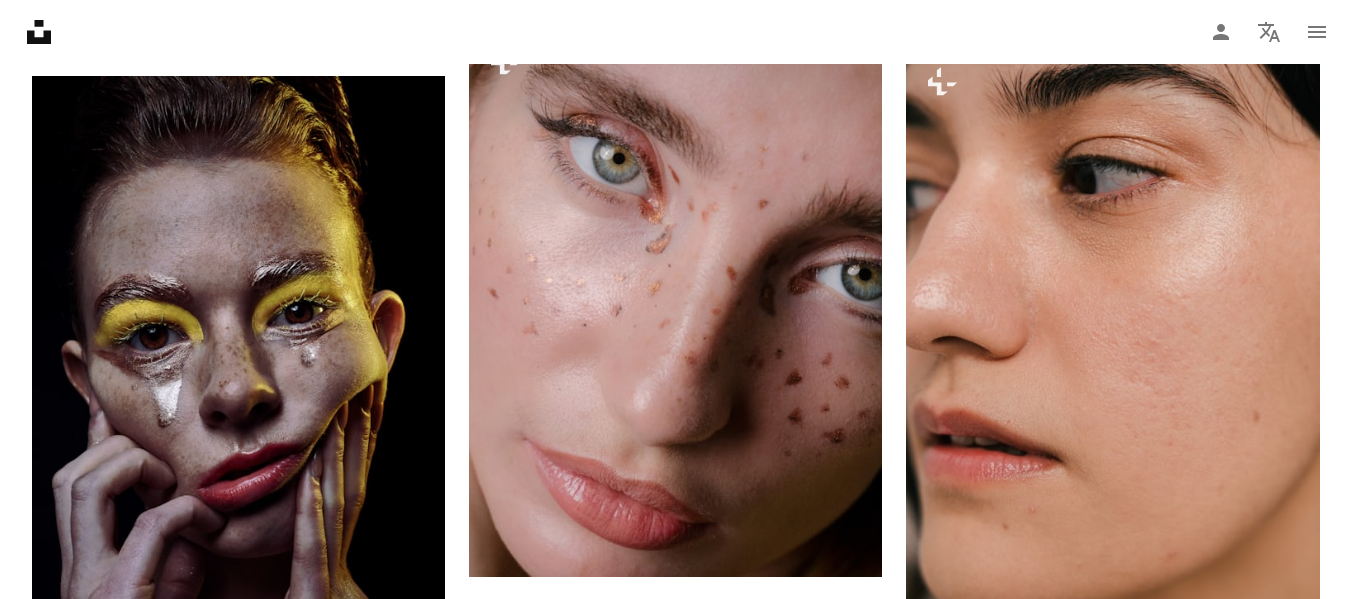 scroll, scrollTop: 3072, scrollLeft: 0, axis: vertical 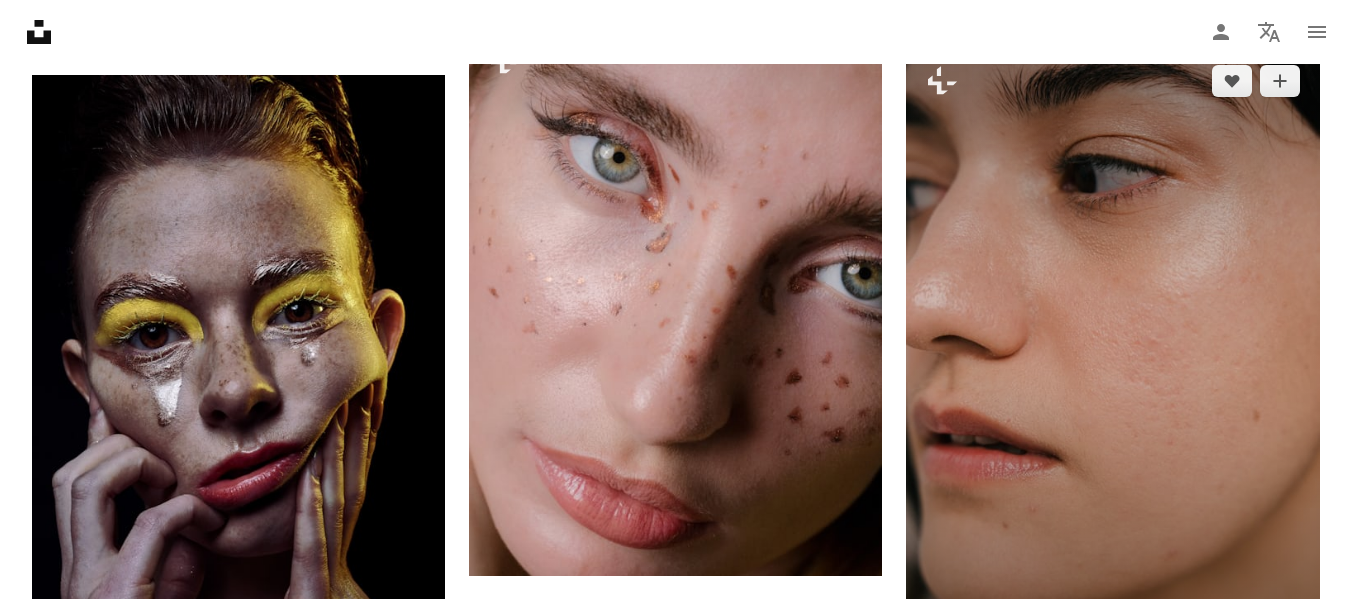 click at bounding box center [1112, 355] 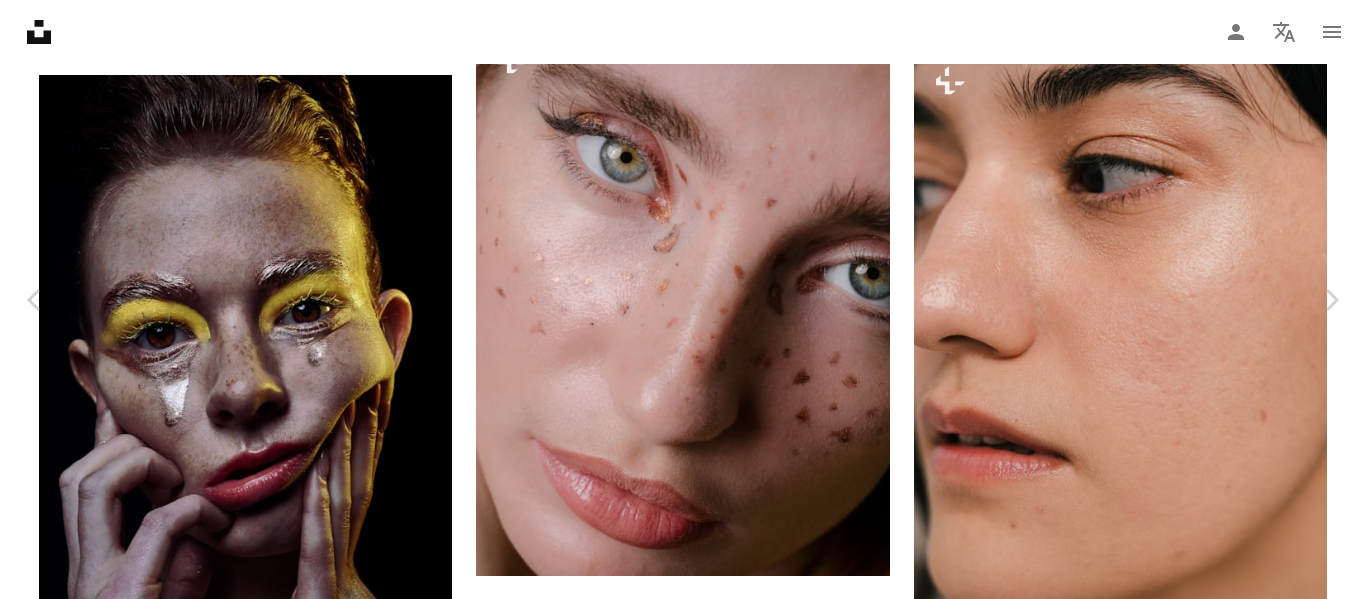 click on "An X shape" at bounding box center [20, 20] 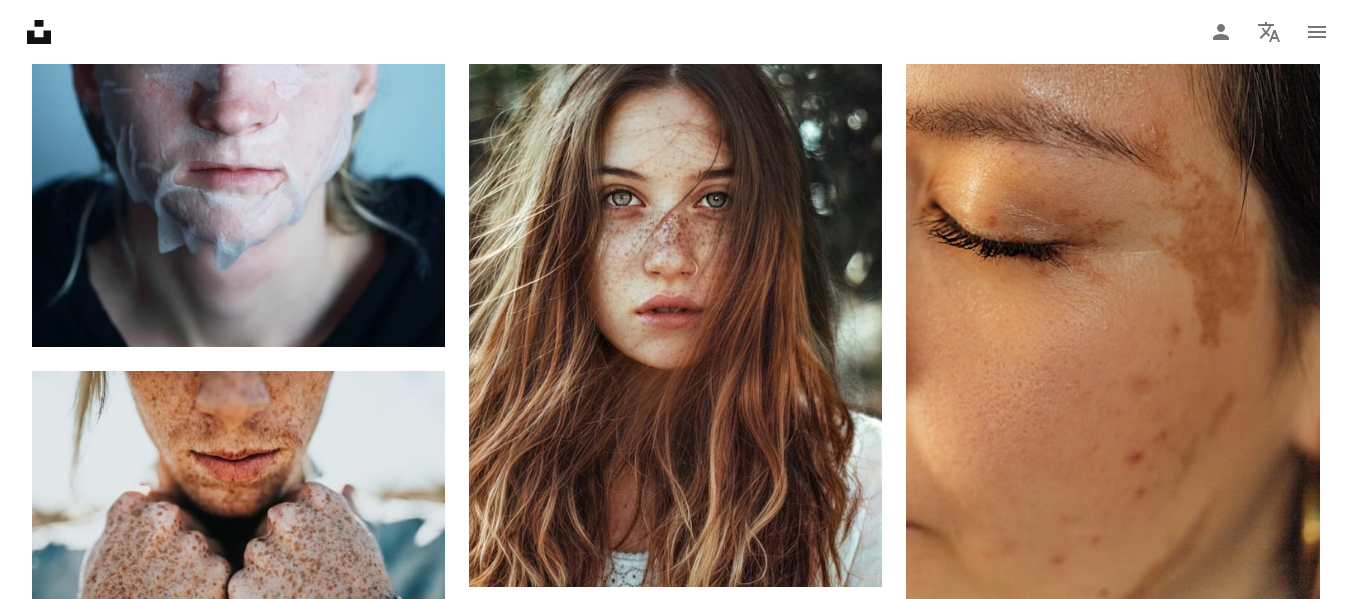 scroll, scrollTop: 2184, scrollLeft: 0, axis: vertical 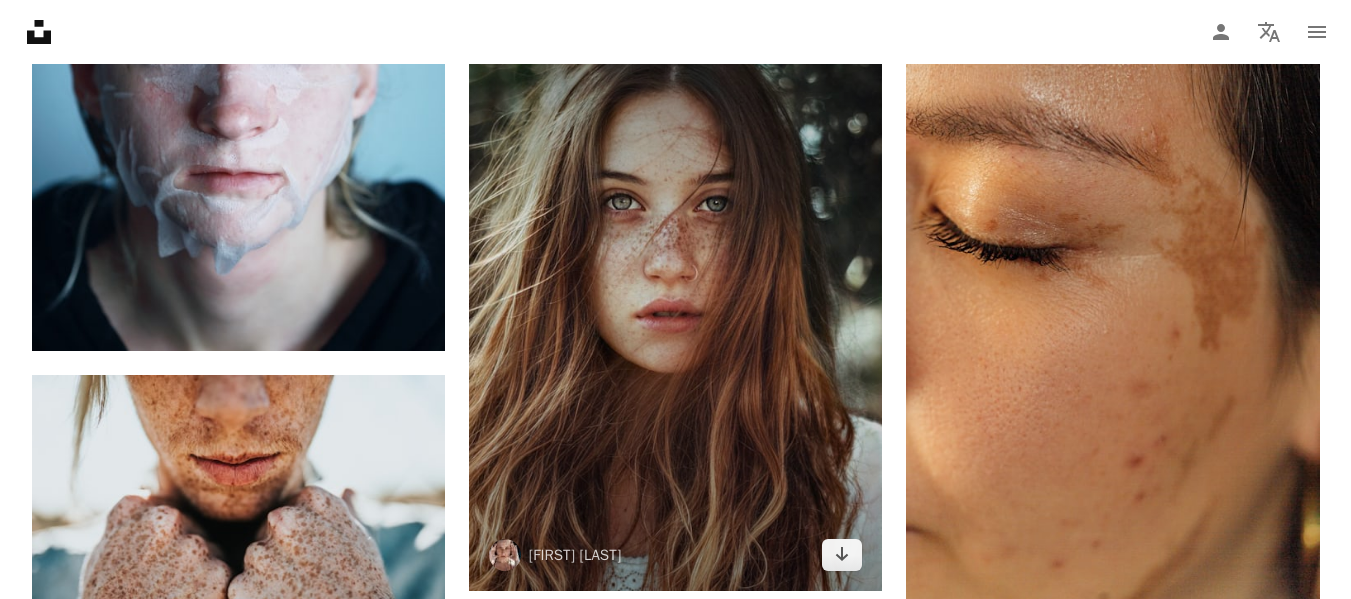 click at bounding box center (675, 298) 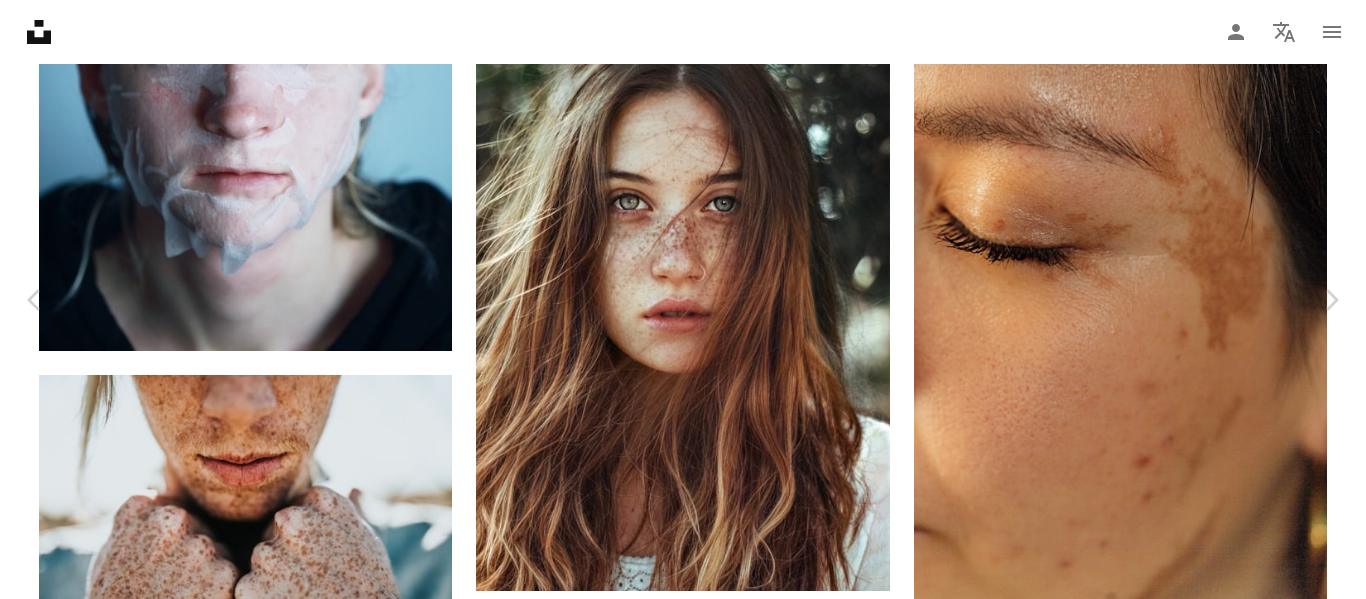 click on "Download free" at bounding box center [1167, 3460] 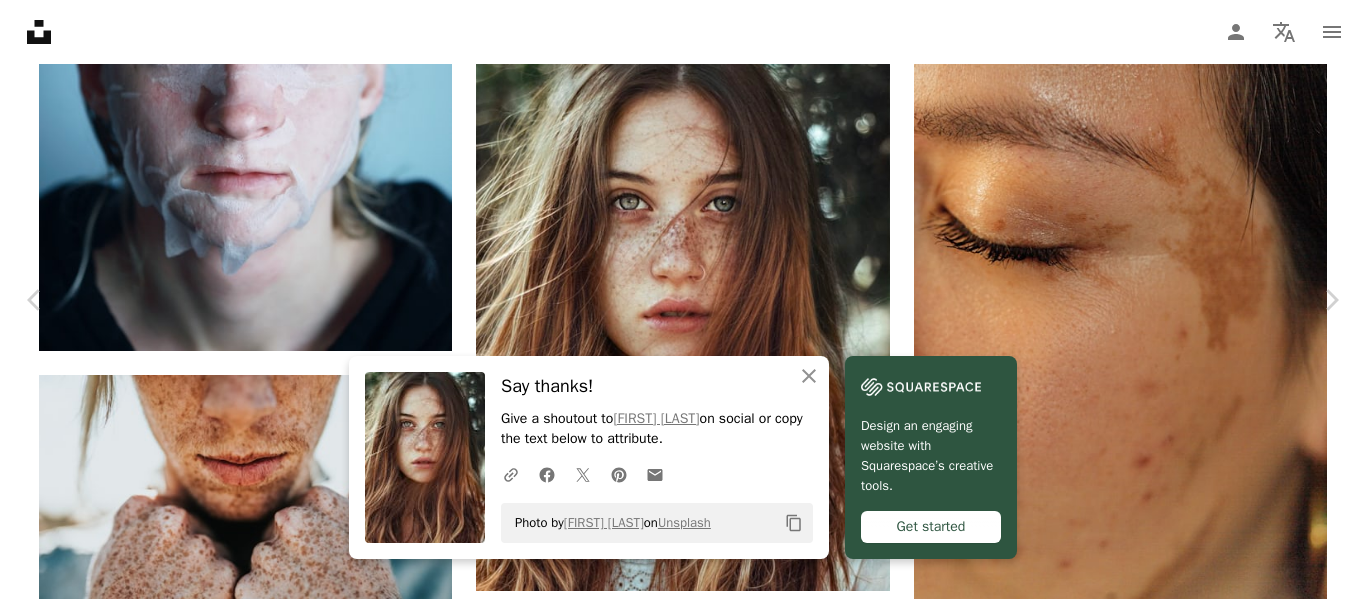 click on "An X shape" at bounding box center (20, 20) 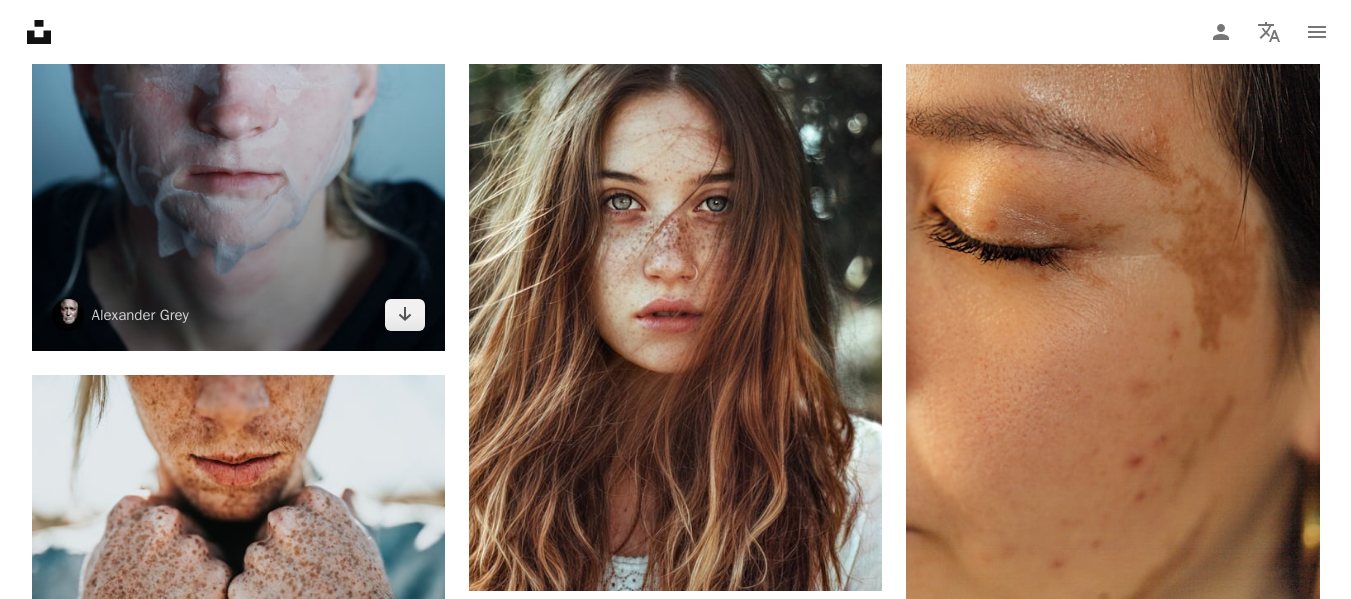 scroll, scrollTop: 0, scrollLeft: 0, axis: both 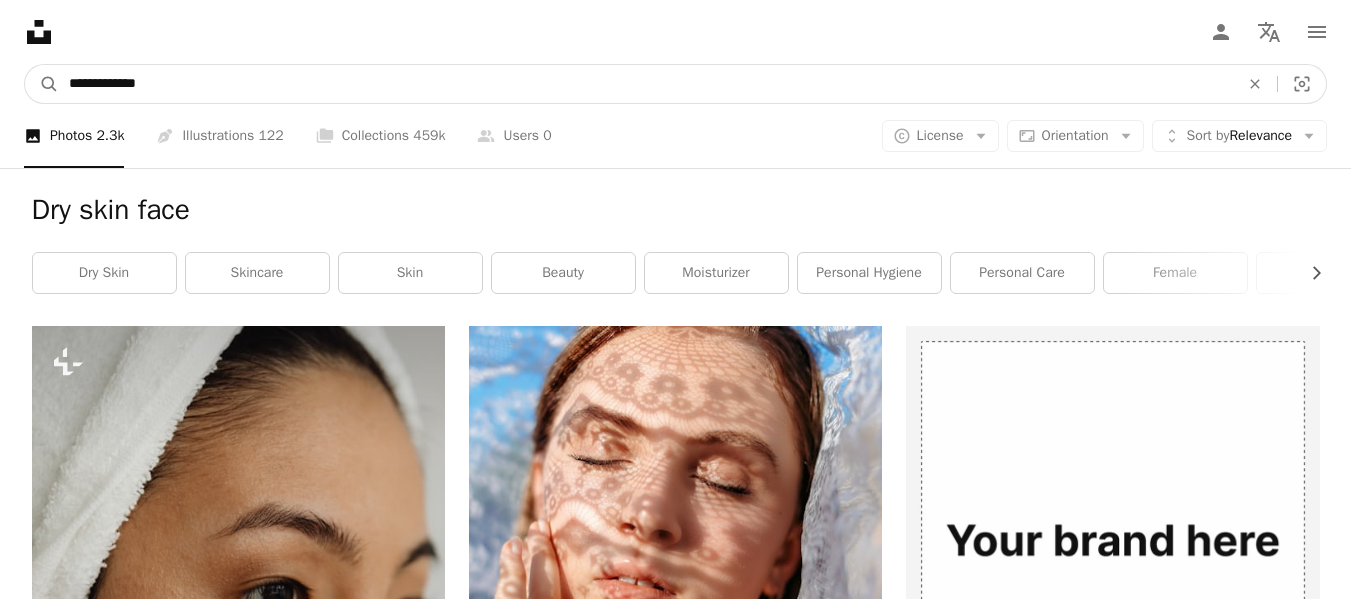 click on "**********" at bounding box center [646, 84] 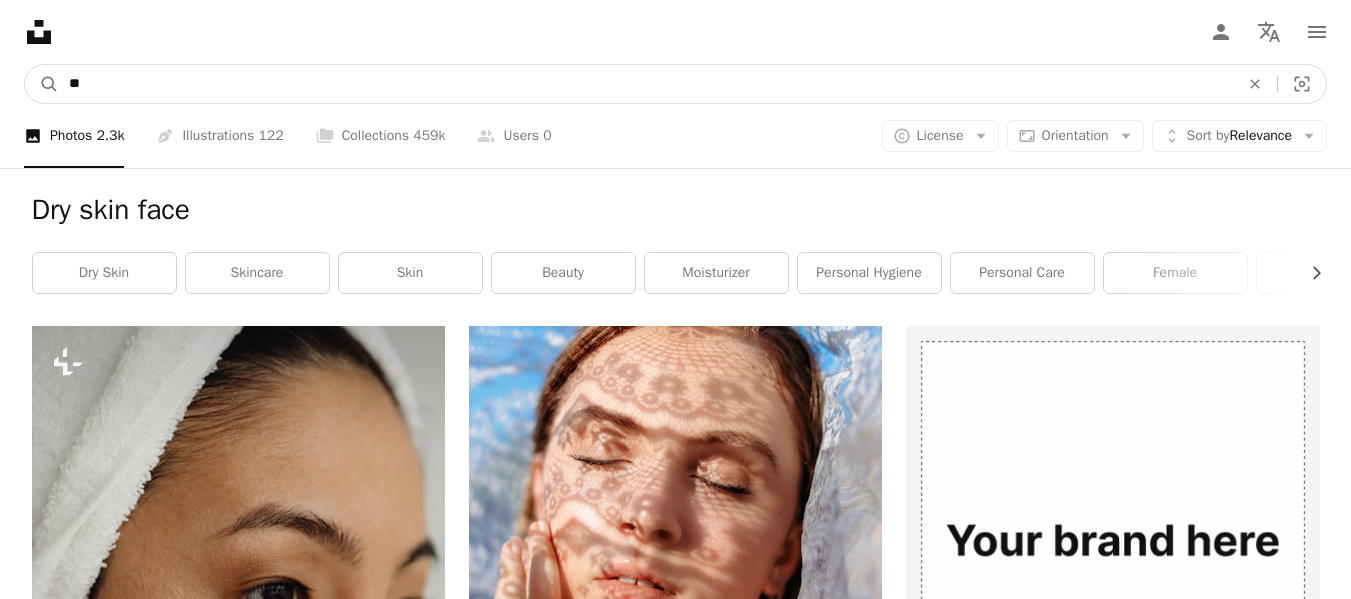 type on "*" 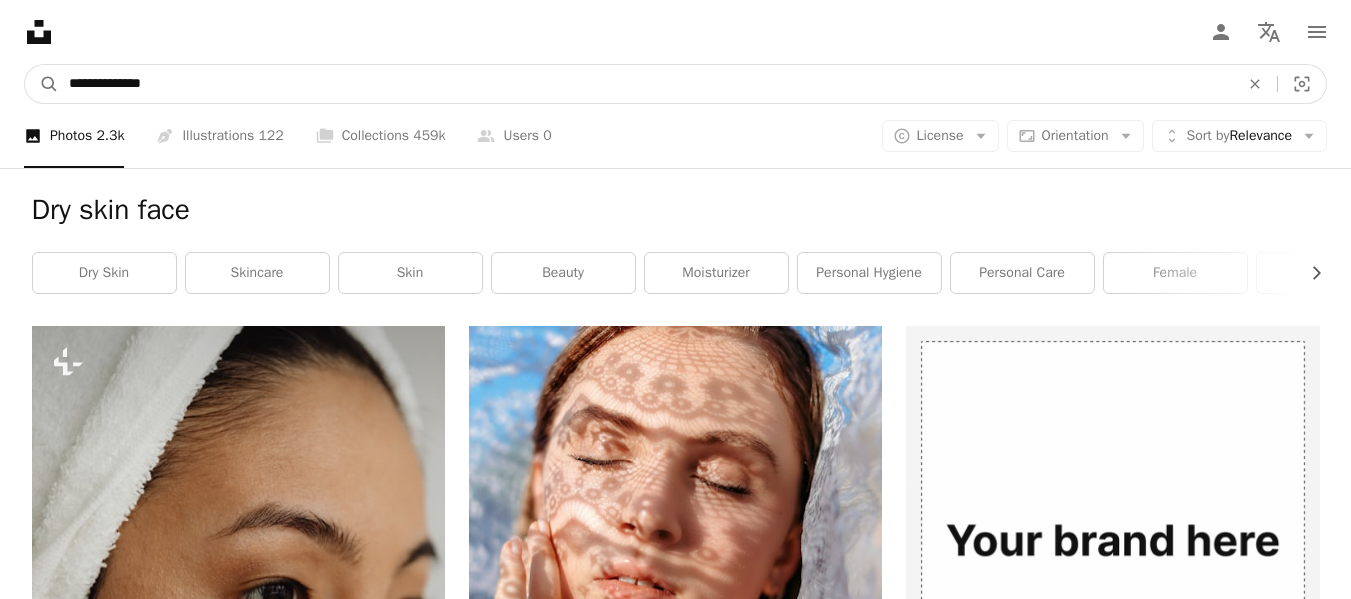 type on "**********" 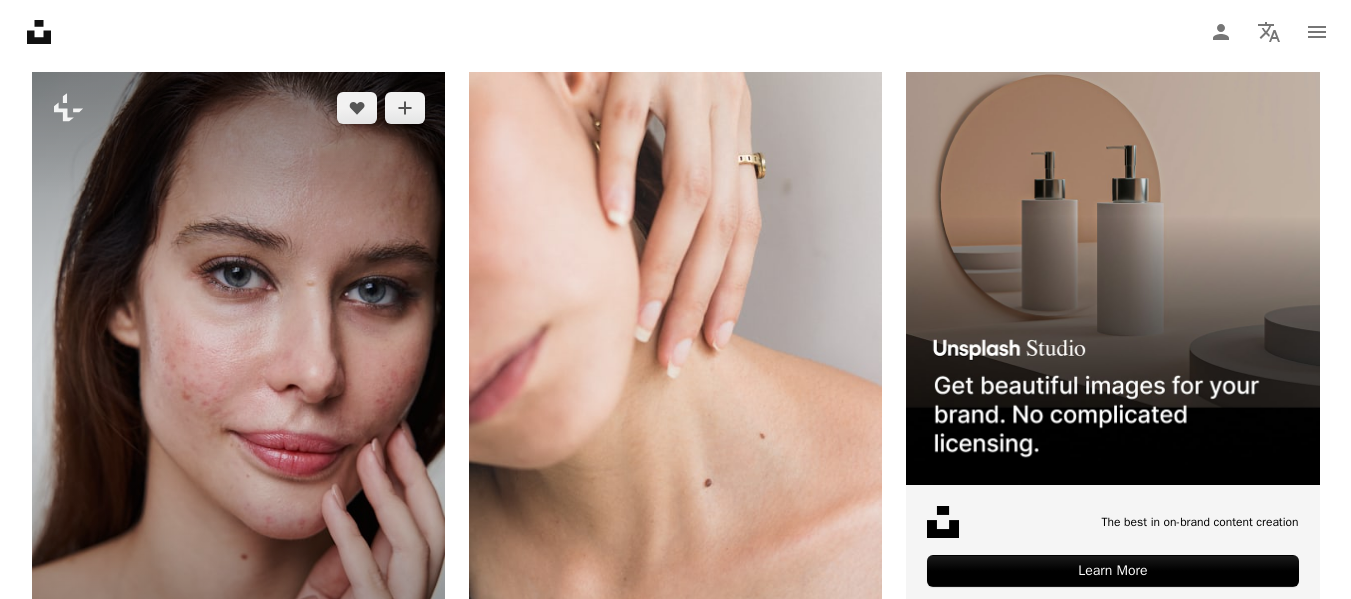 scroll, scrollTop: 256, scrollLeft: 0, axis: vertical 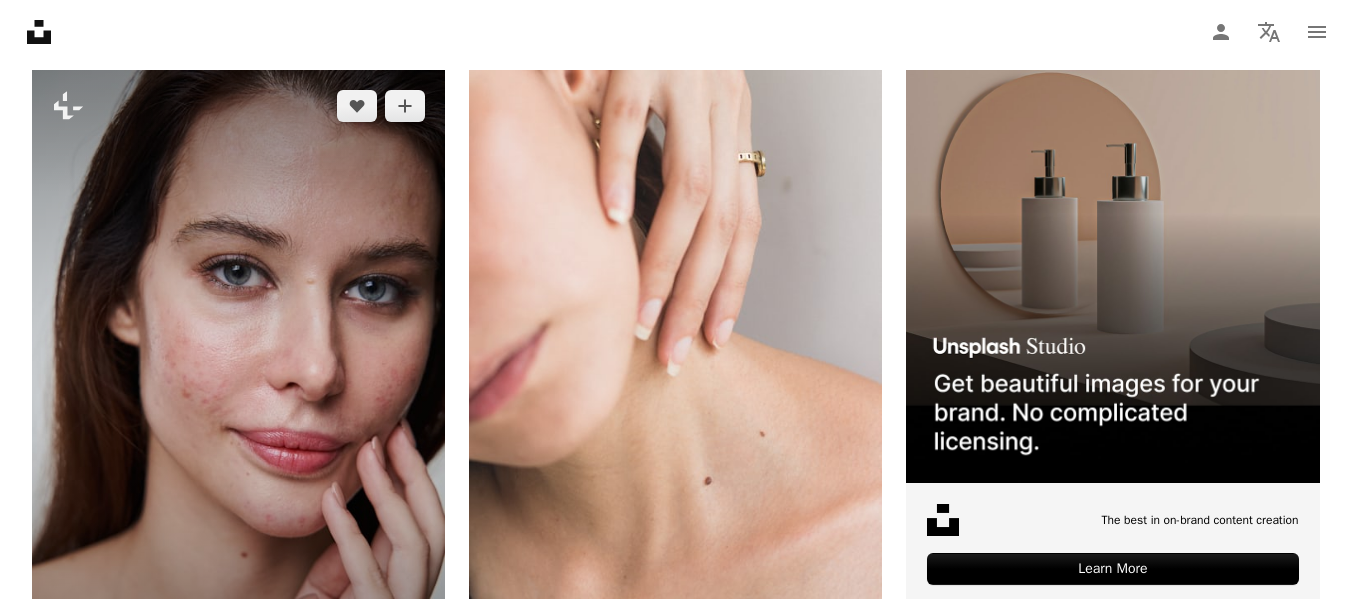 click at bounding box center [238, 380] 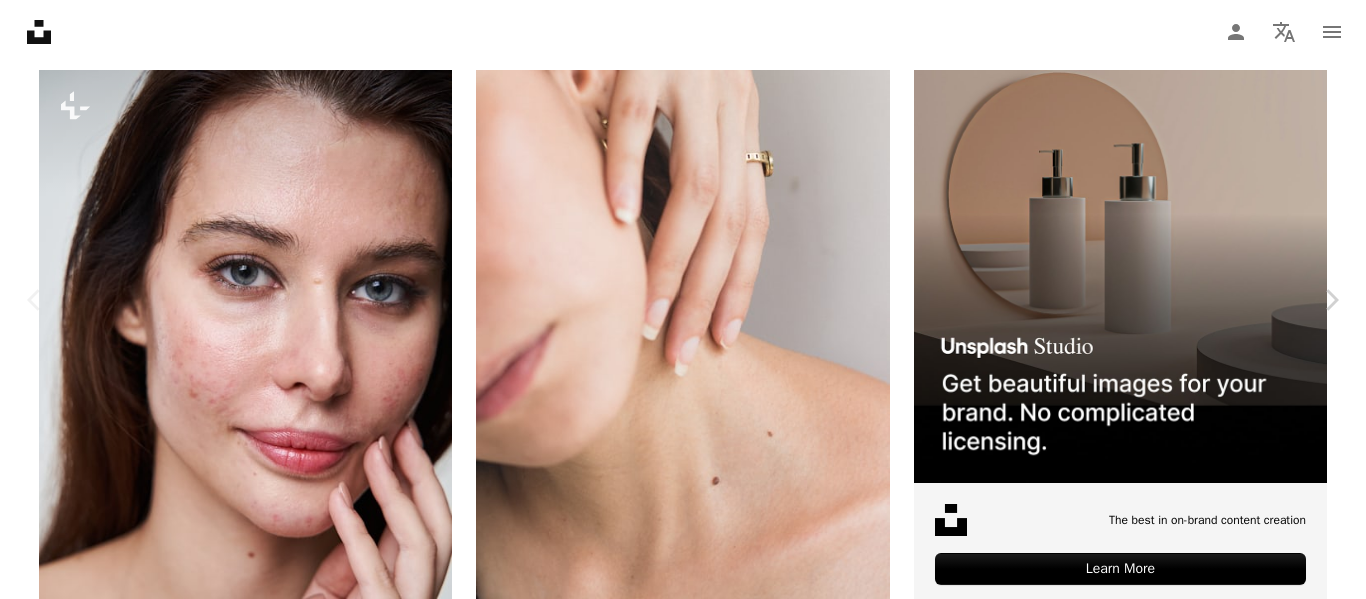 click on "An X shape" at bounding box center (20, 20) 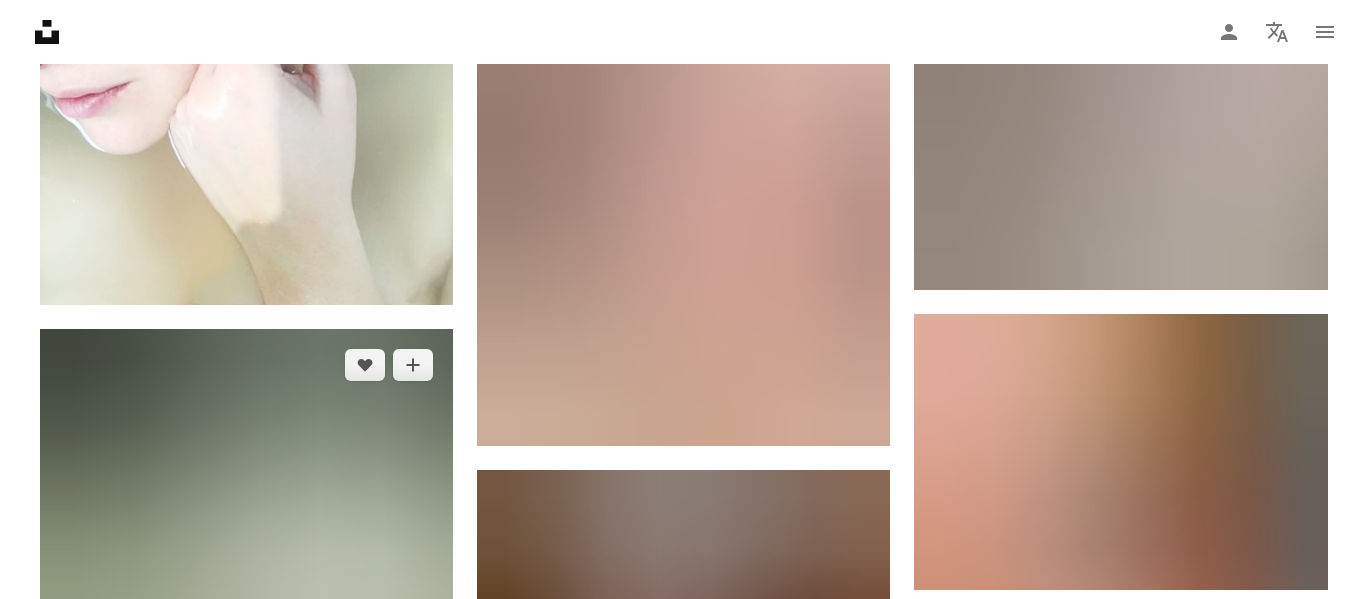 scroll, scrollTop: 1507, scrollLeft: 0, axis: vertical 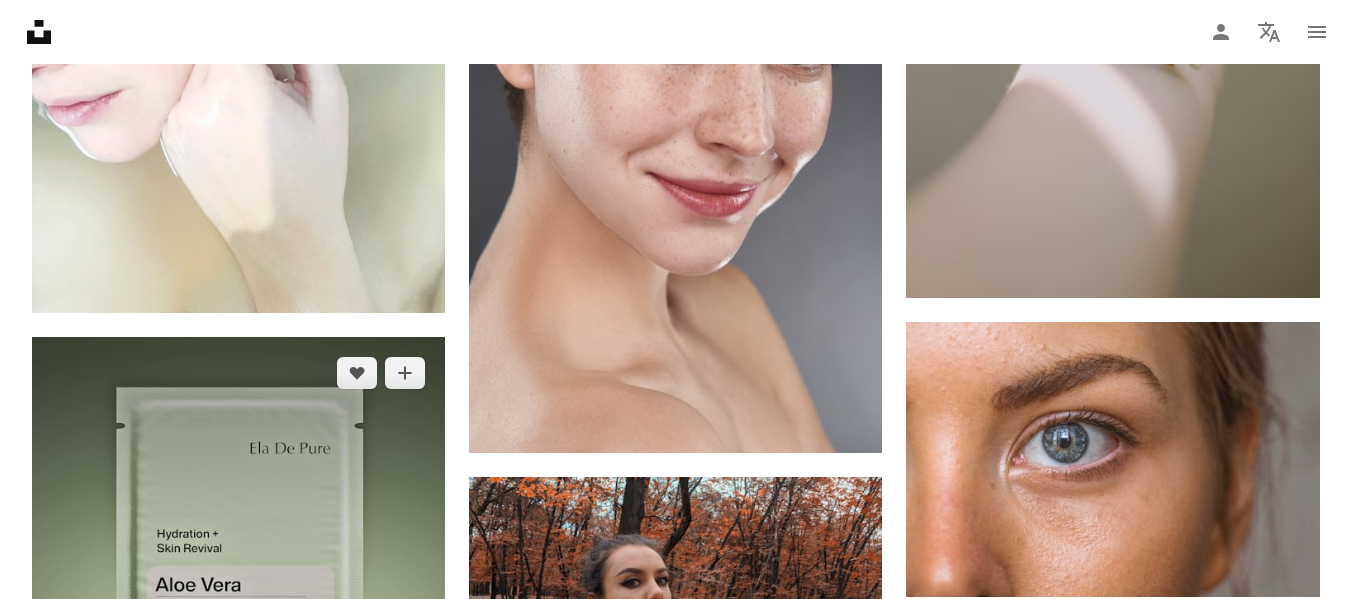 click at bounding box center (238, 585) 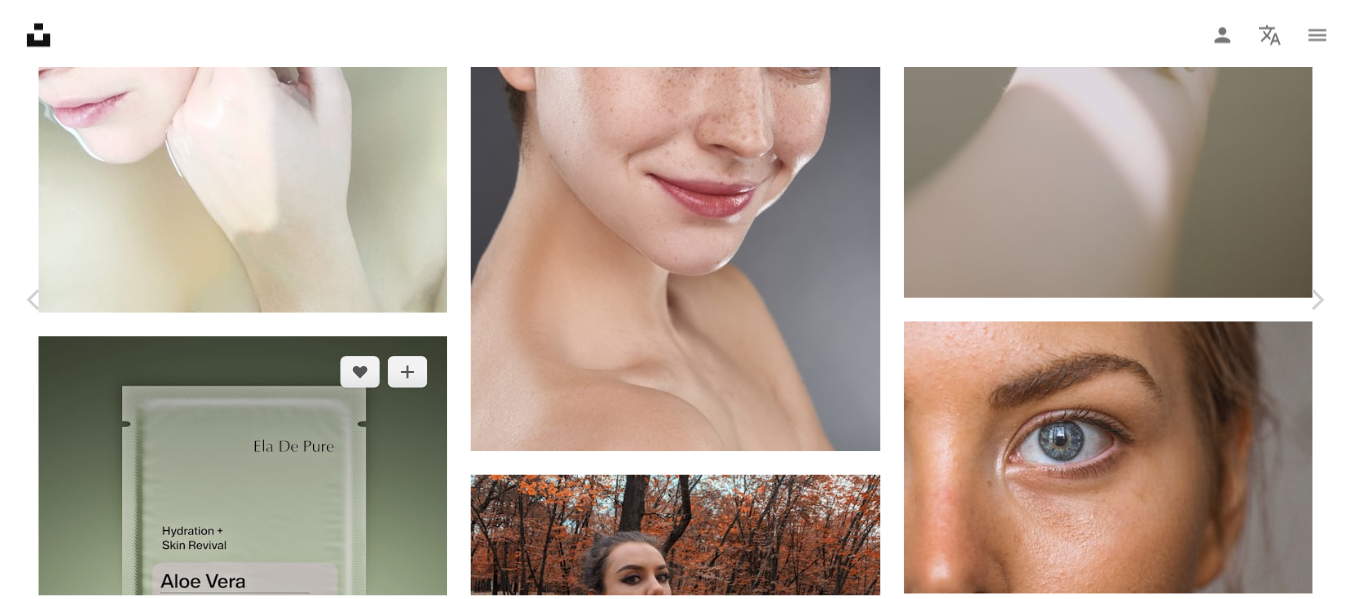 scroll, scrollTop: 528, scrollLeft: 0, axis: vertical 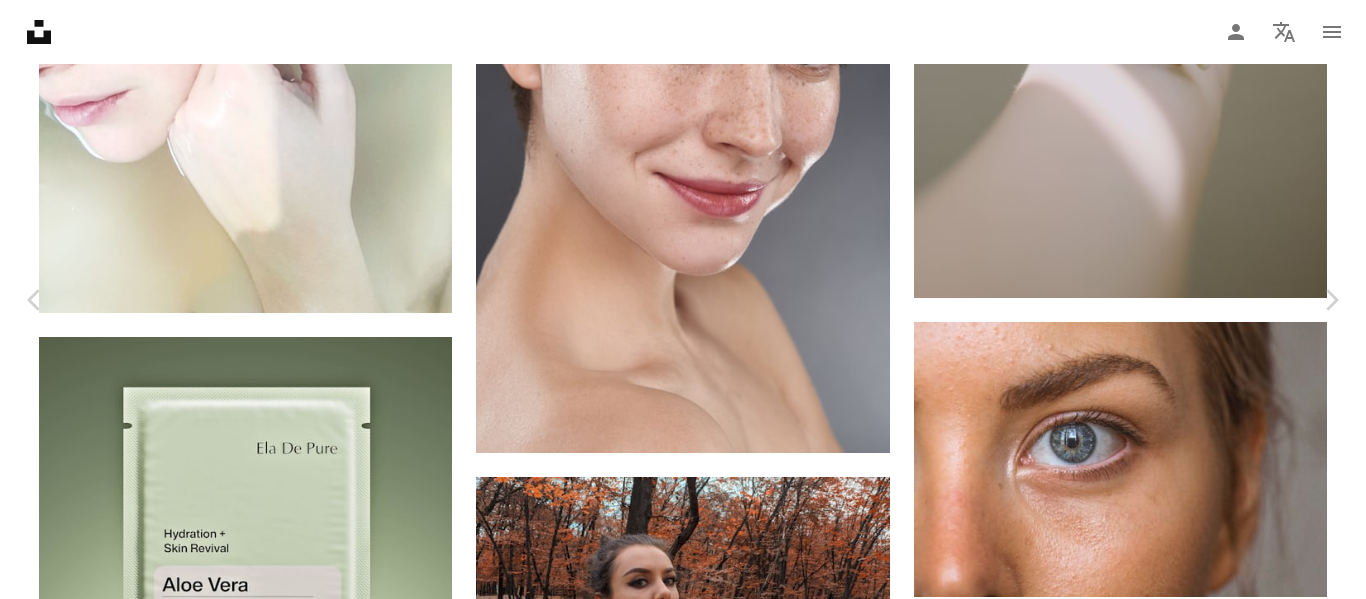 click on "An X shape" at bounding box center [20, 20] 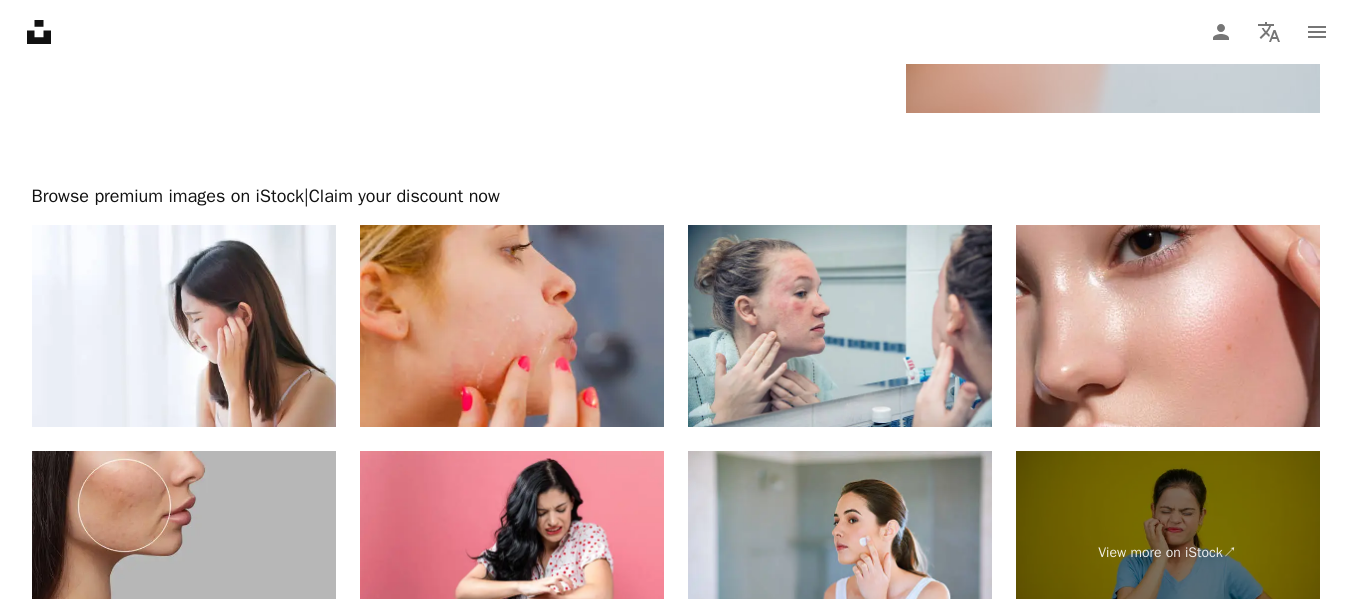 scroll, scrollTop: 4196, scrollLeft: 0, axis: vertical 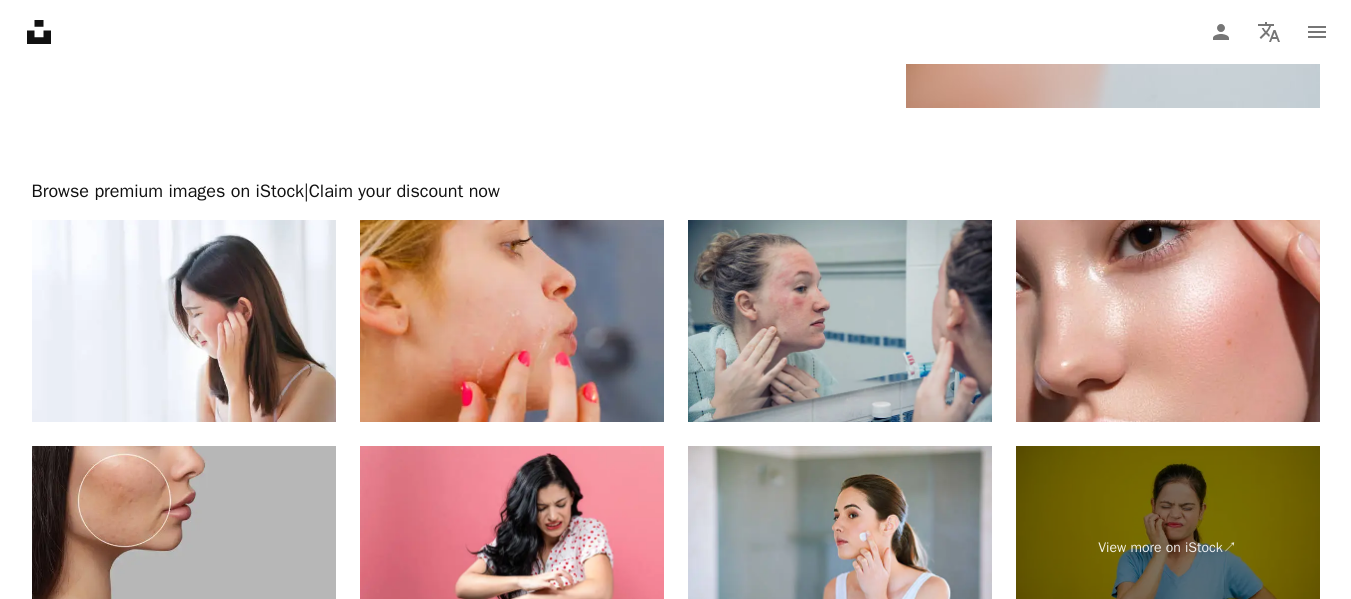 click at bounding box center (840, 321) 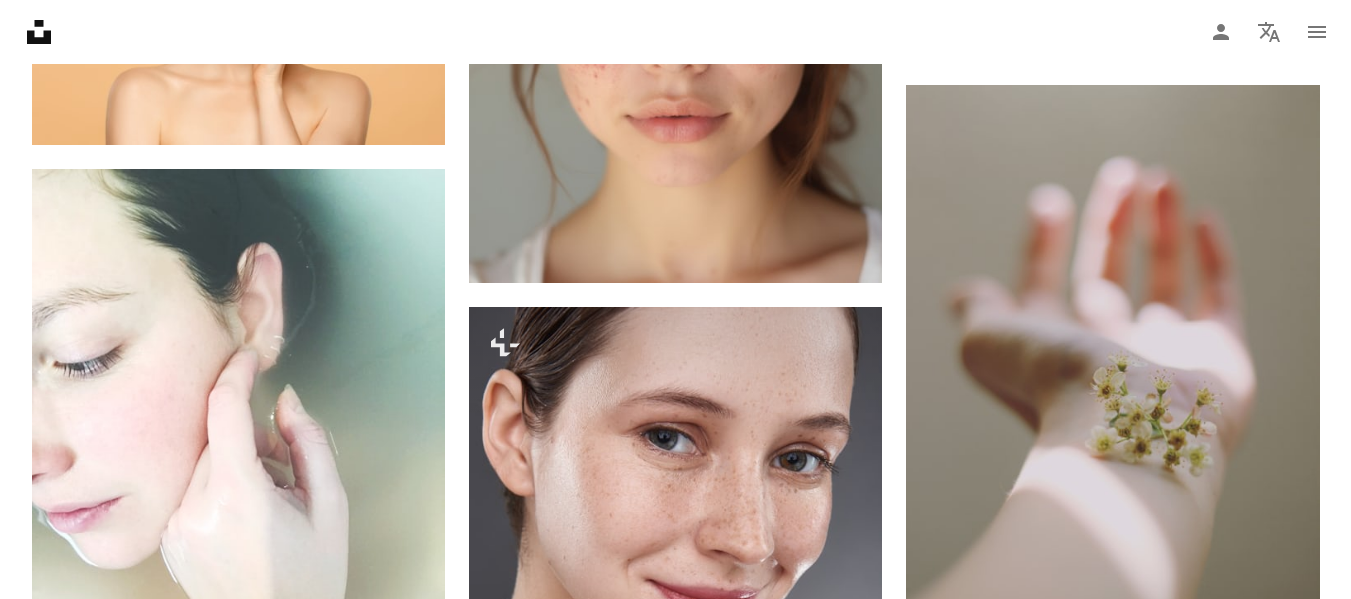 scroll, scrollTop: 0, scrollLeft: 0, axis: both 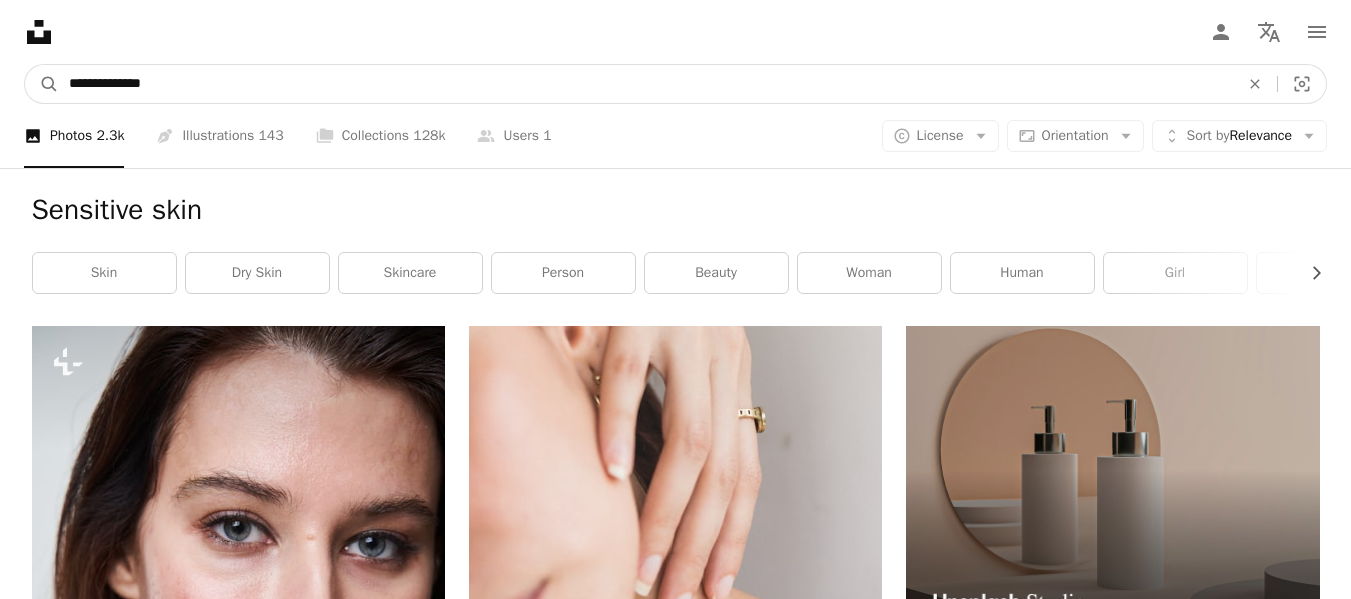 click on "**********" at bounding box center (646, 84) 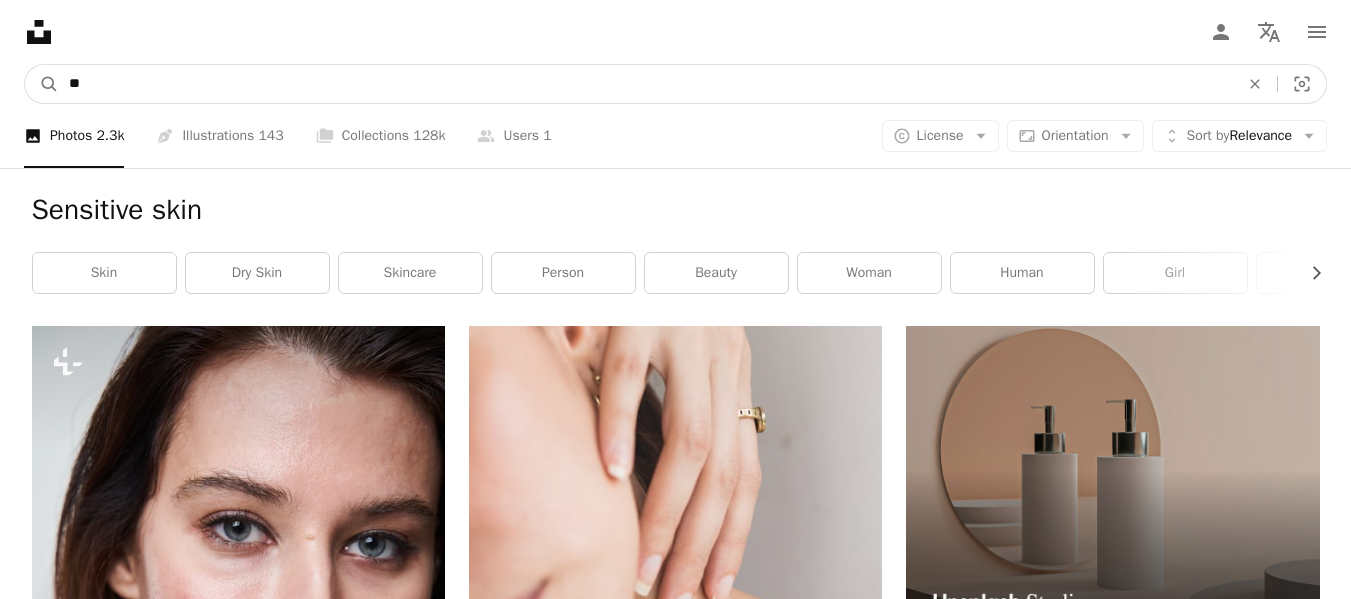 type on "*" 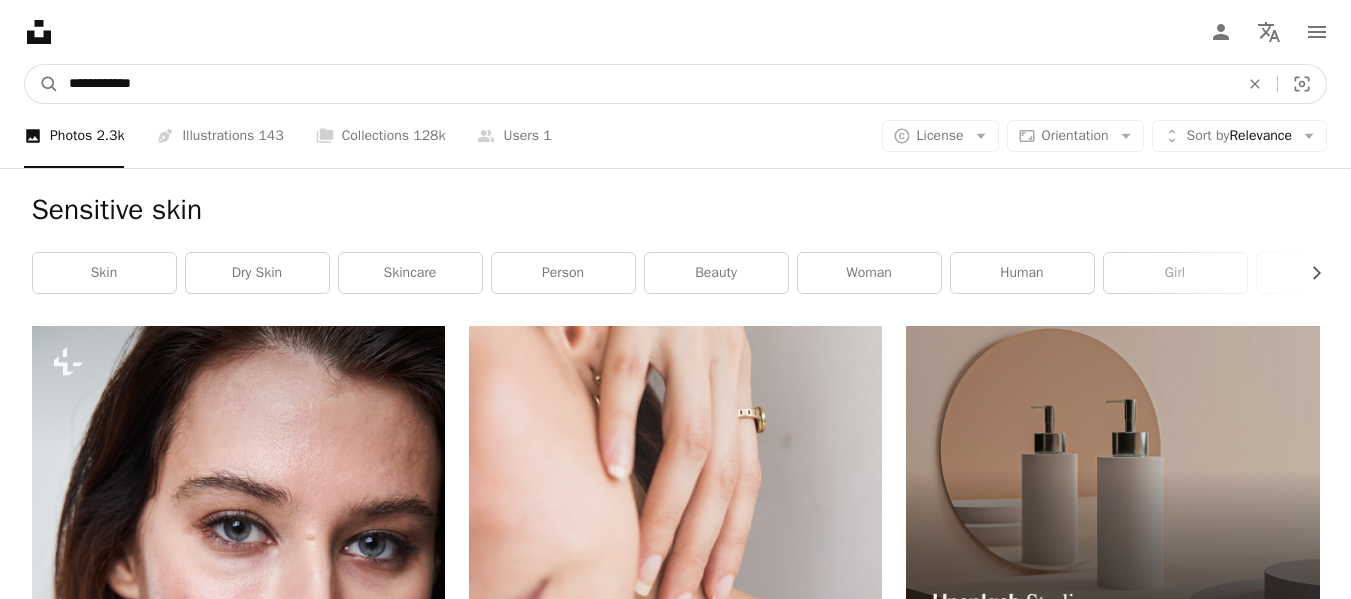 type on "**********" 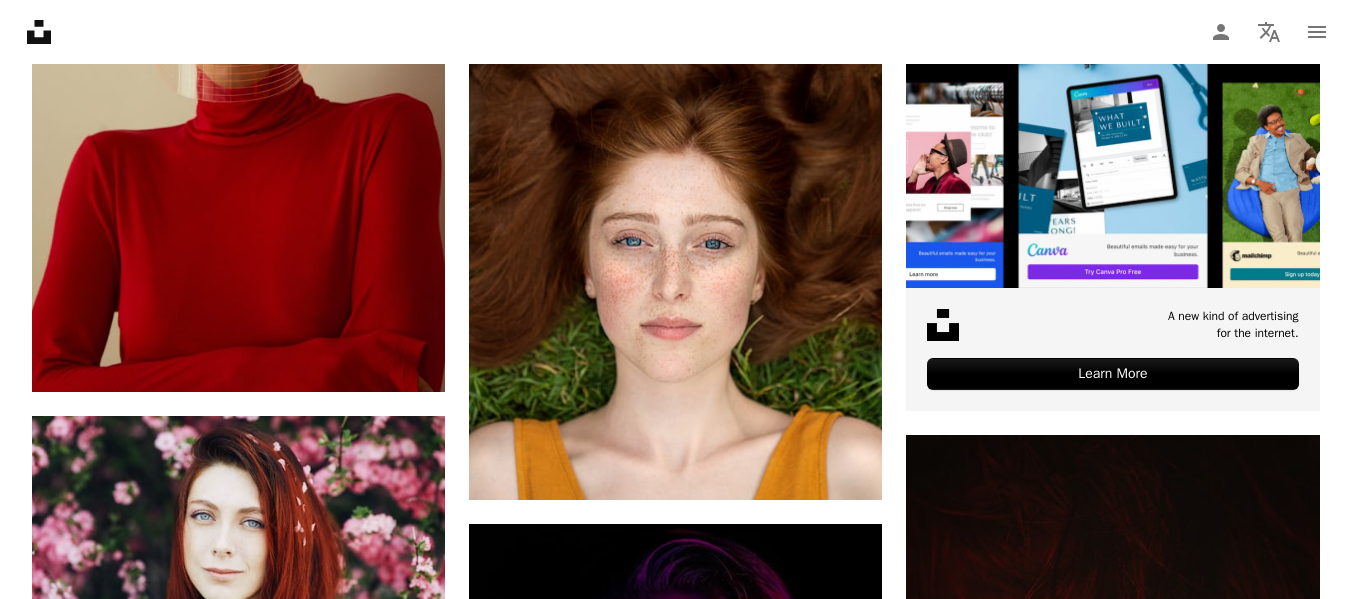 scroll, scrollTop: 0, scrollLeft: 0, axis: both 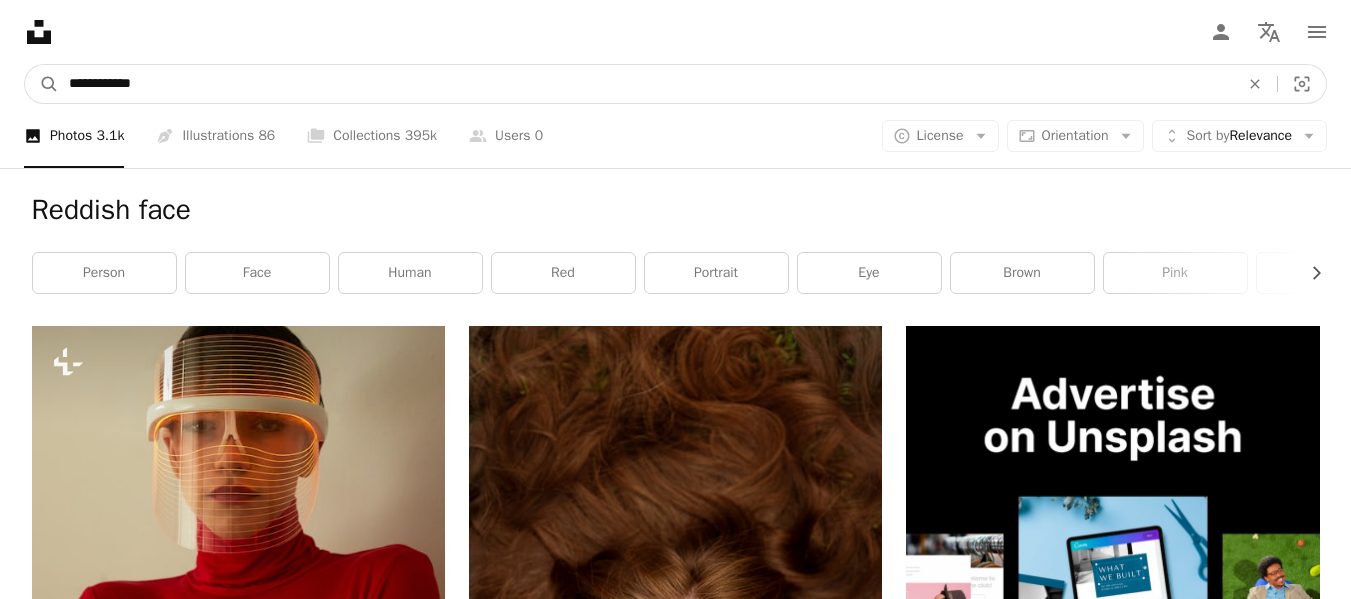 click on "**********" at bounding box center [646, 84] 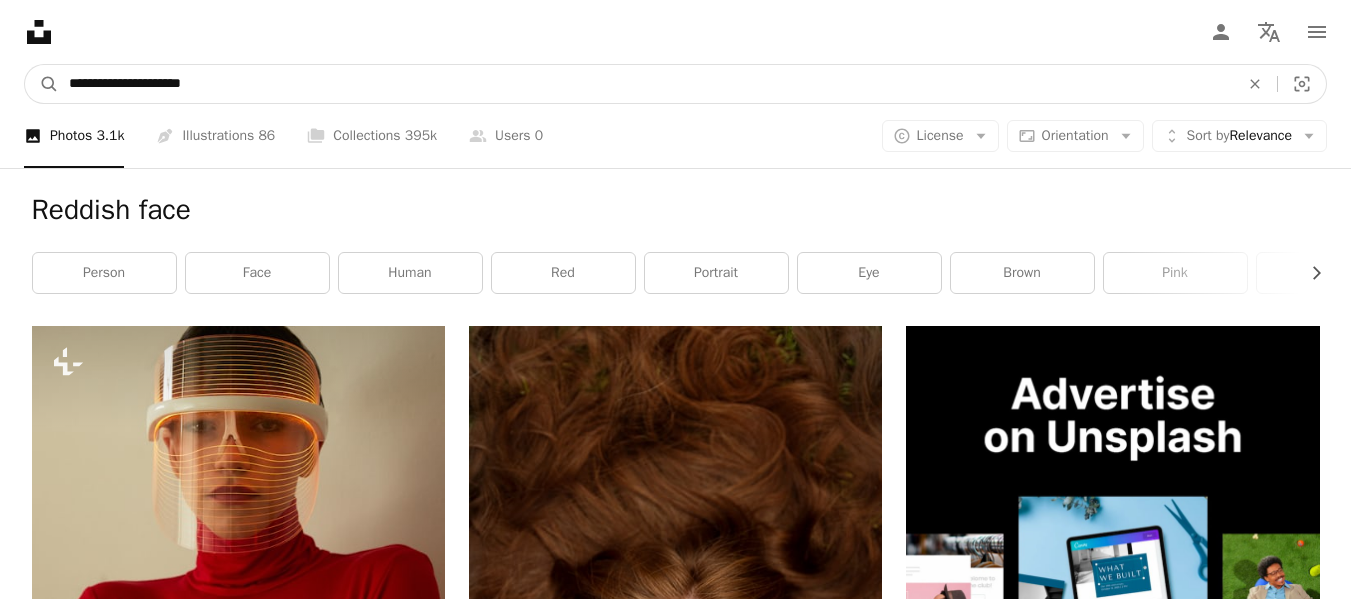 type on "**********" 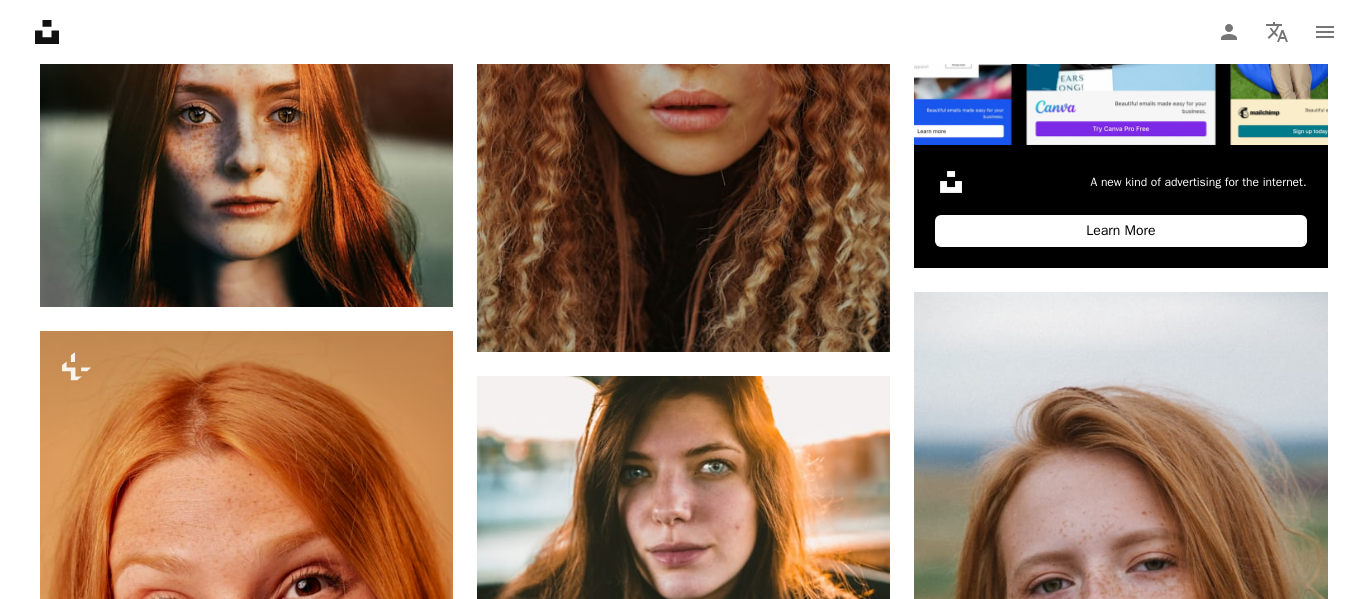 scroll, scrollTop: 651, scrollLeft: 0, axis: vertical 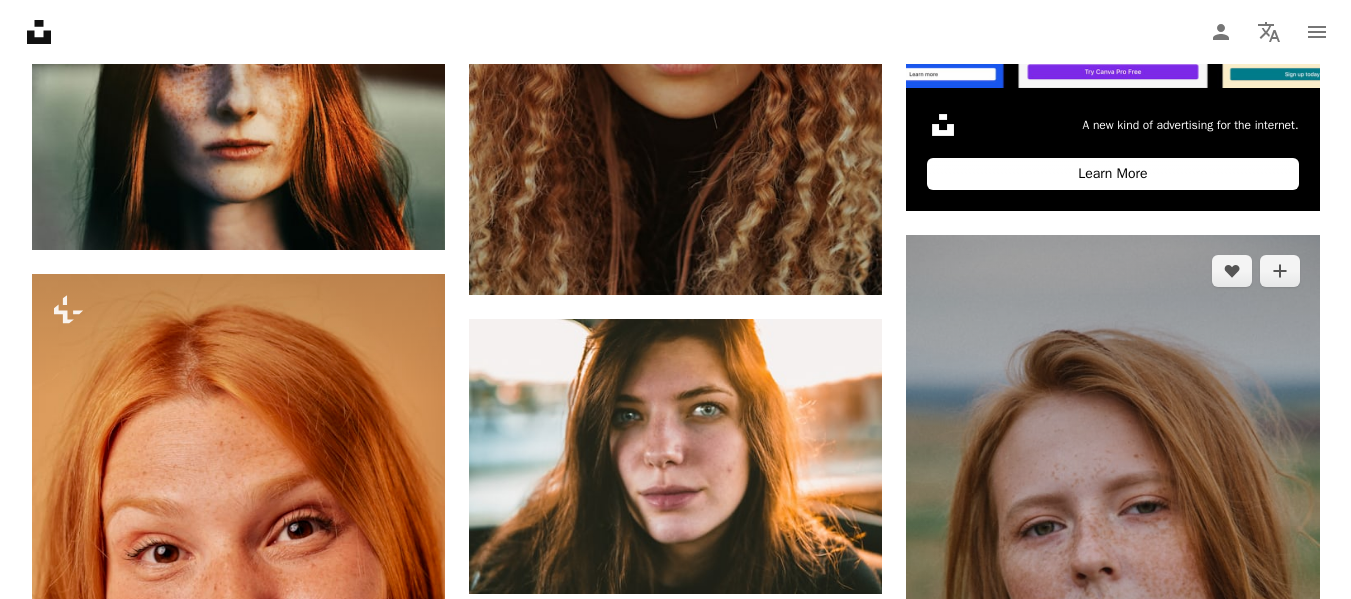 click at bounding box center [1112, 545] 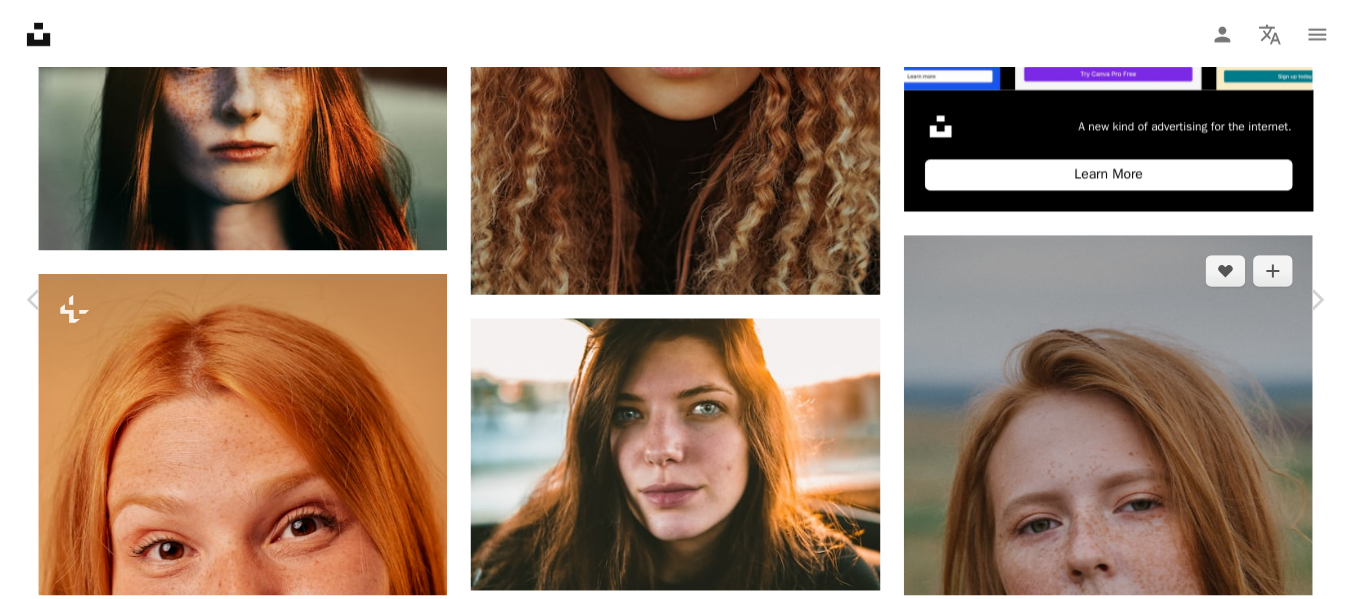 scroll, scrollTop: 47, scrollLeft: 0, axis: vertical 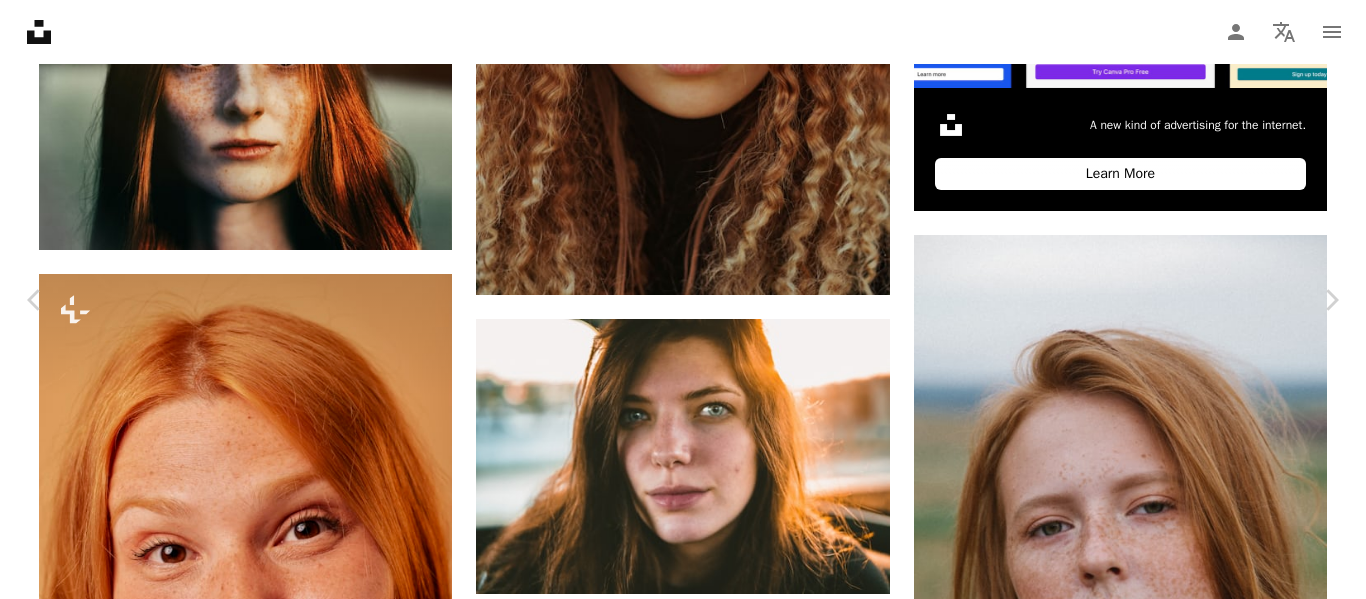 click on "An X shape" at bounding box center (20, 20) 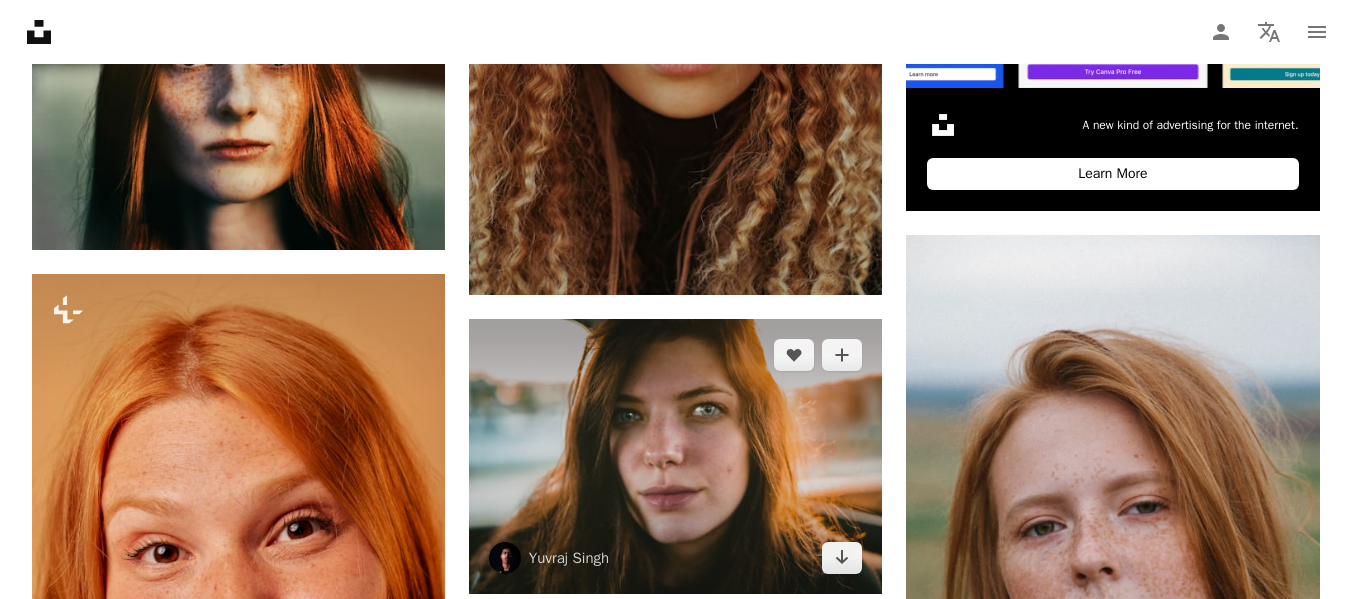 click at bounding box center (675, 456) 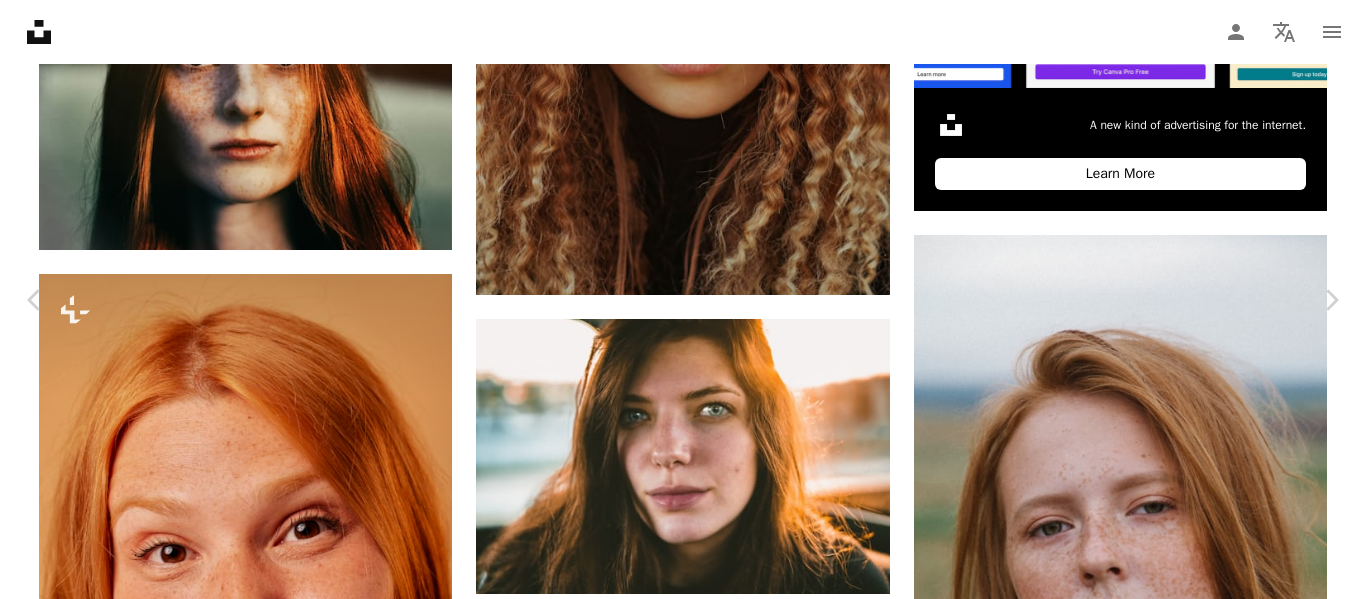 click on "Download free" at bounding box center [1167, 4510] 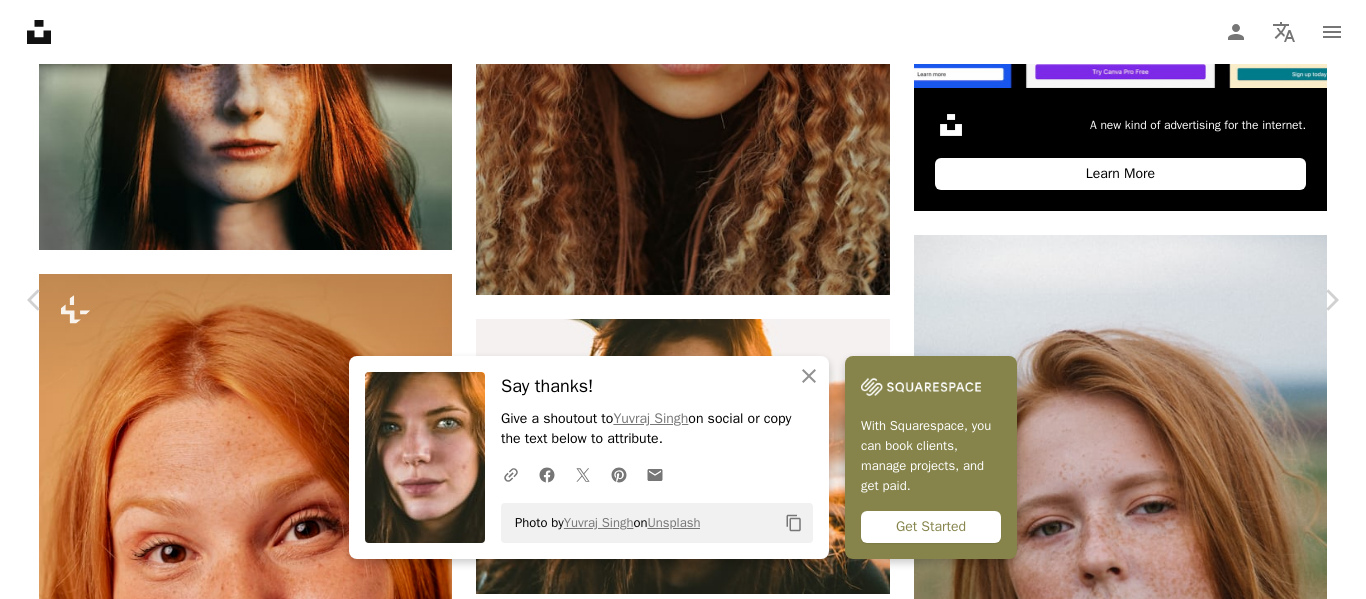 click on "An X shape" at bounding box center [20, 20] 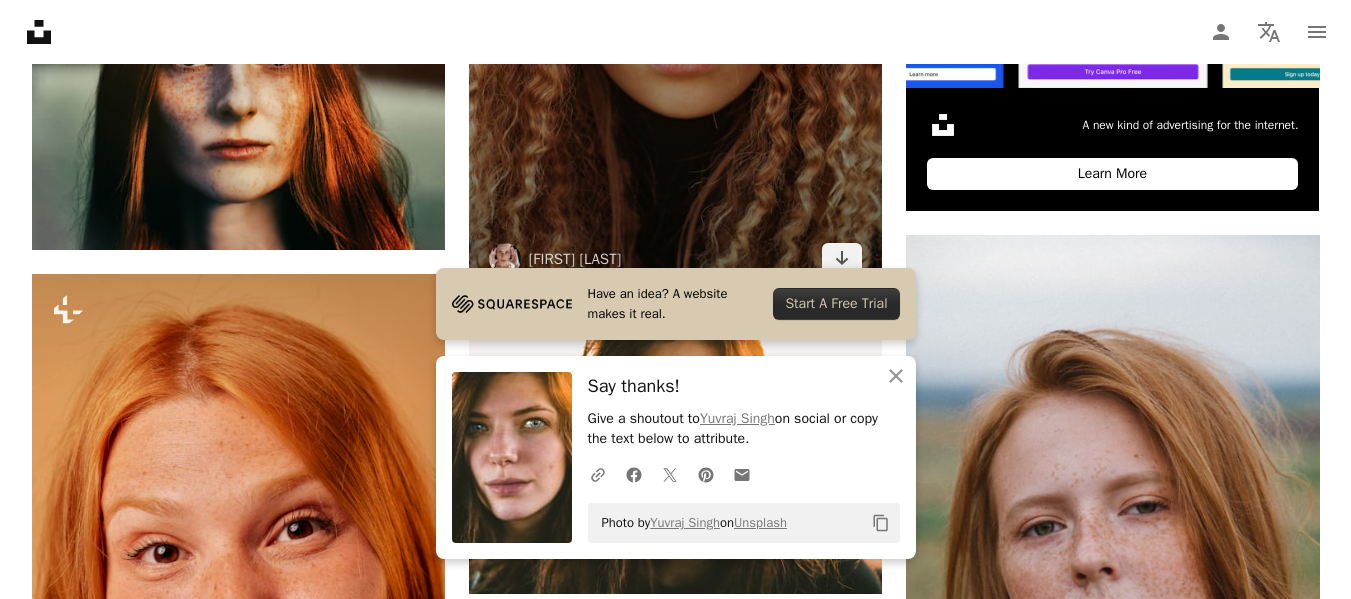 scroll, scrollTop: 0, scrollLeft: 0, axis: both 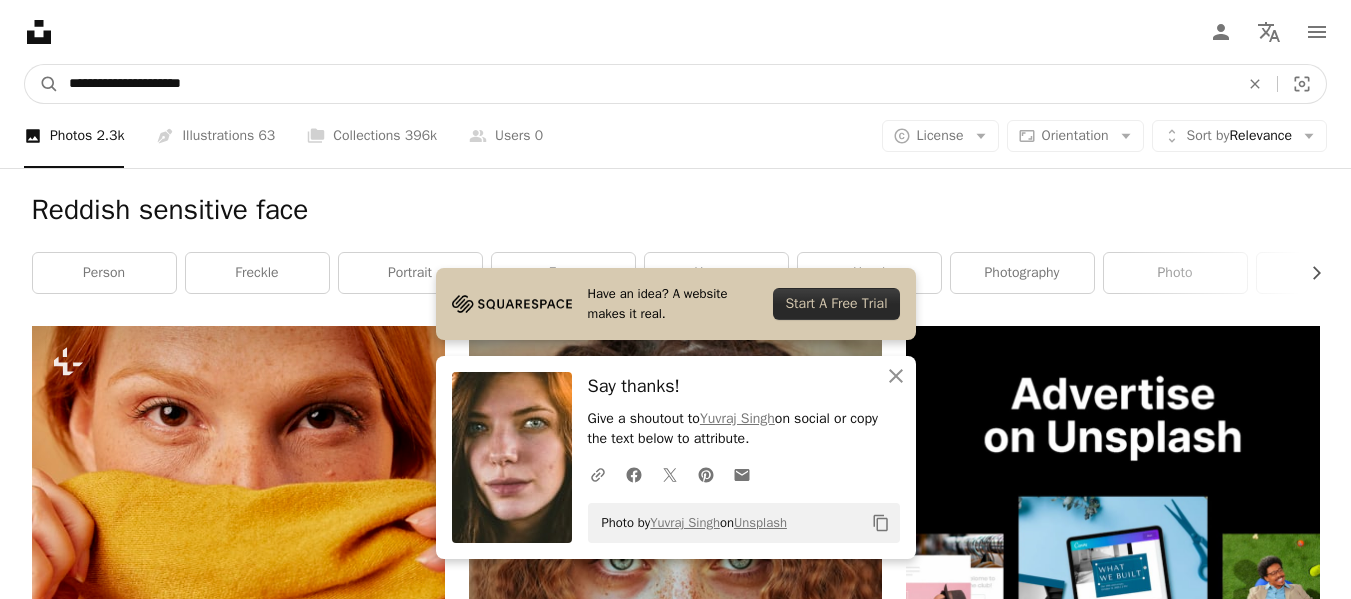 click on "**********" at bounding box center [646, 84] 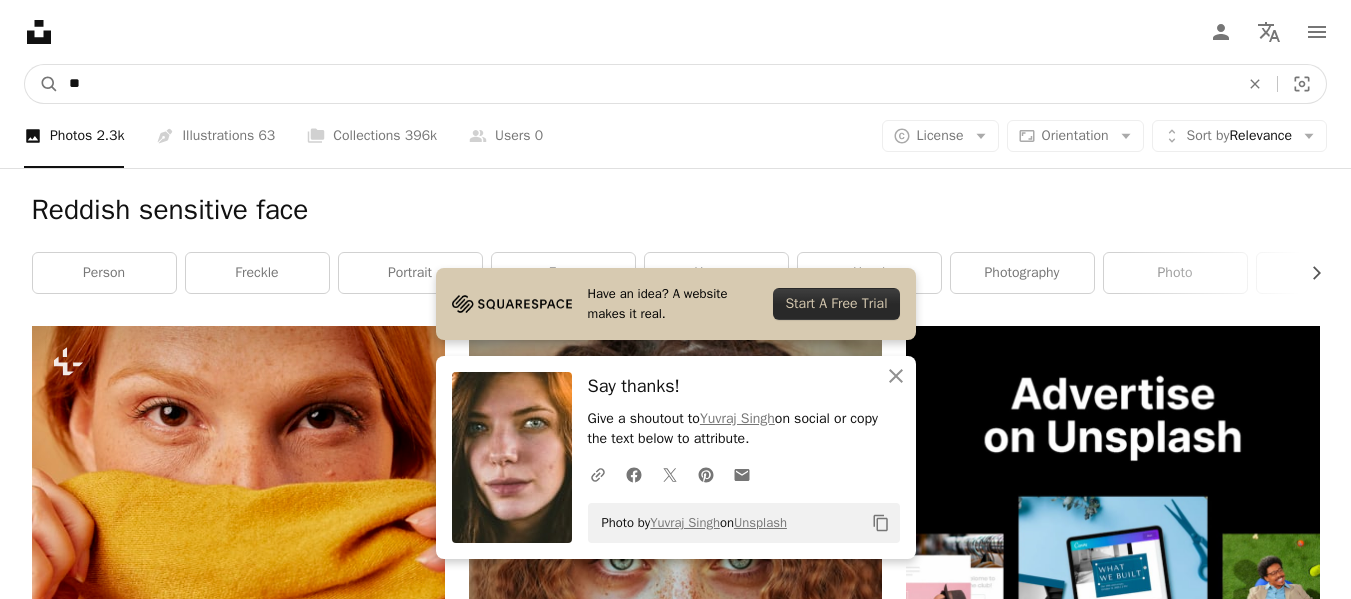 type on "*" 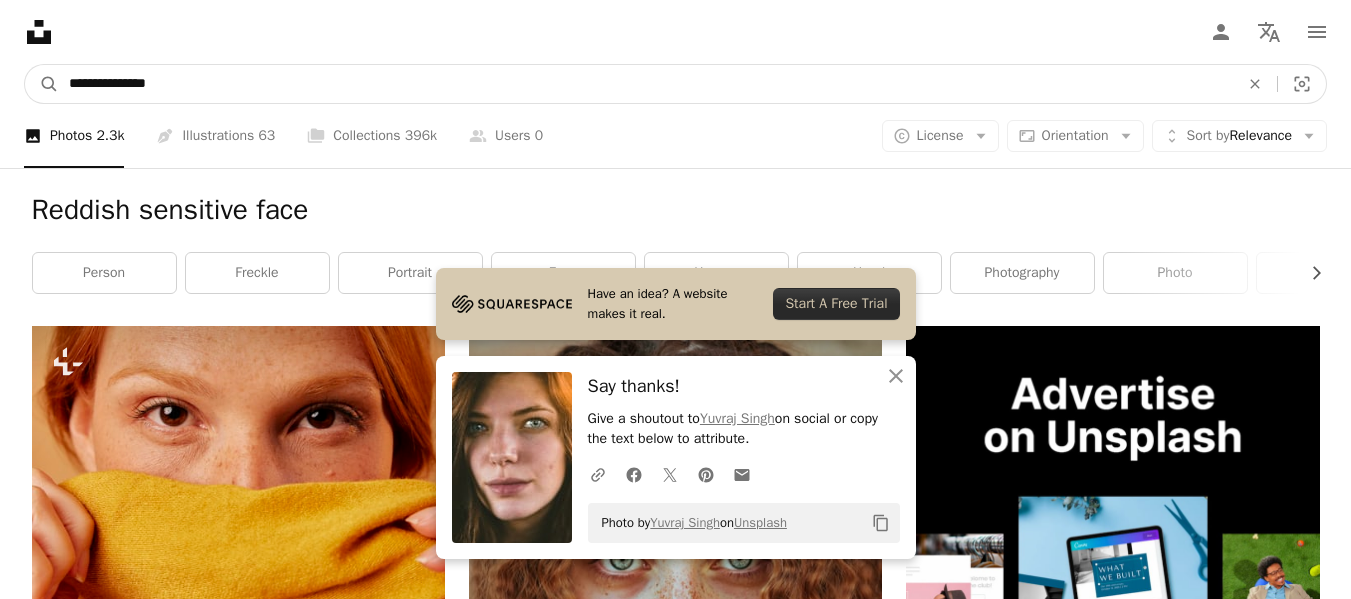 type on "**********" 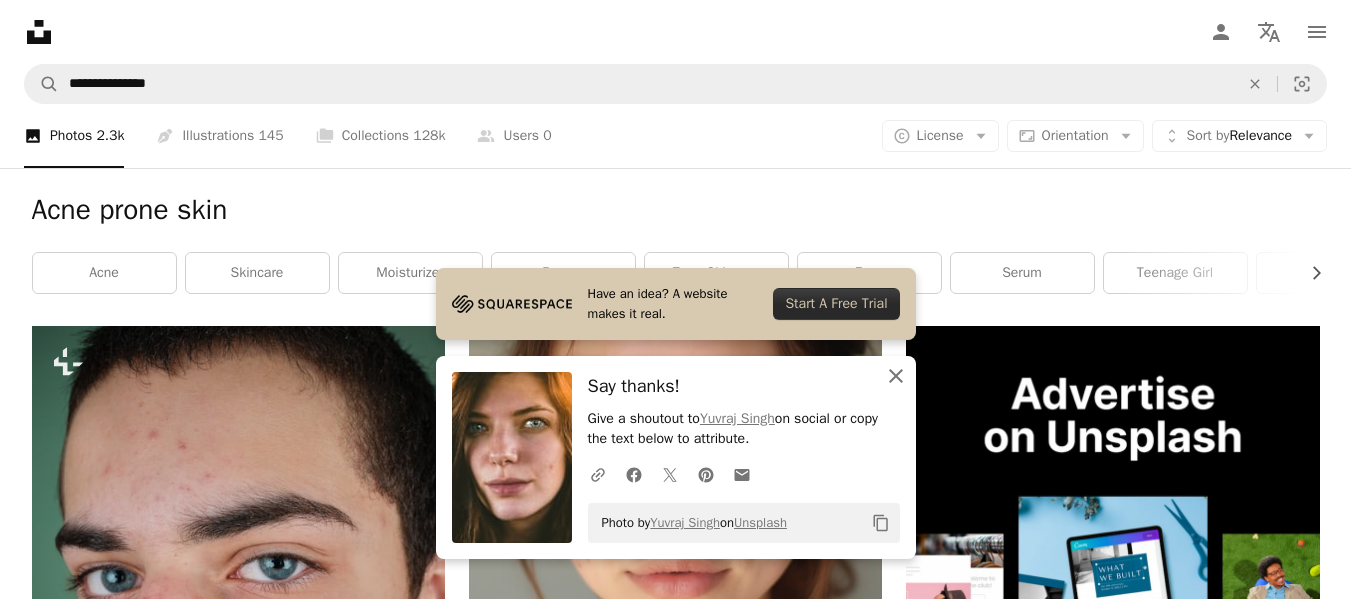 click 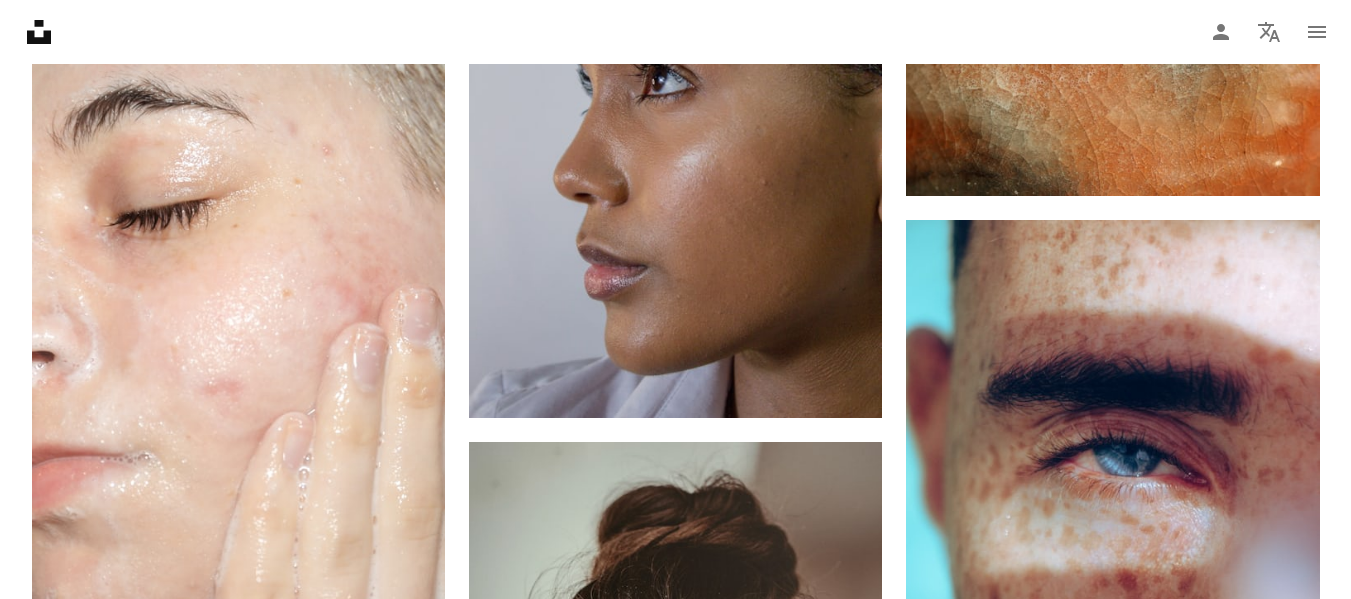 scroll, scrollTop: 1622, scrollLeft: 0, axis: vertical 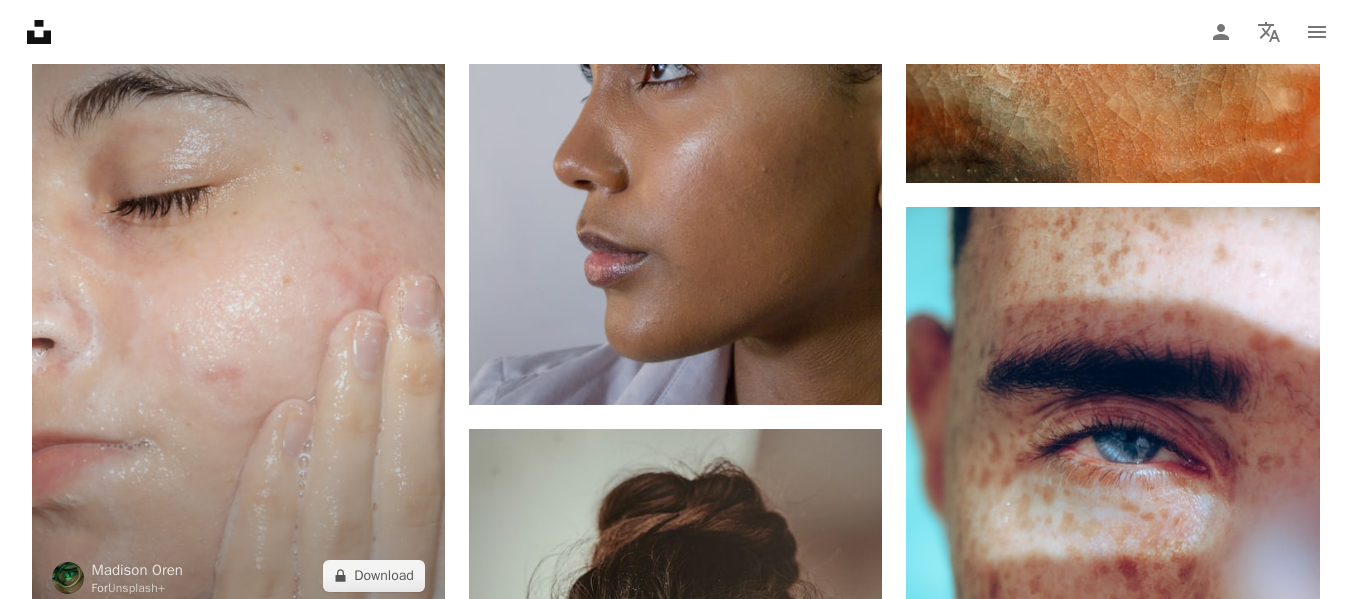 click at bounding box center [238, 302] 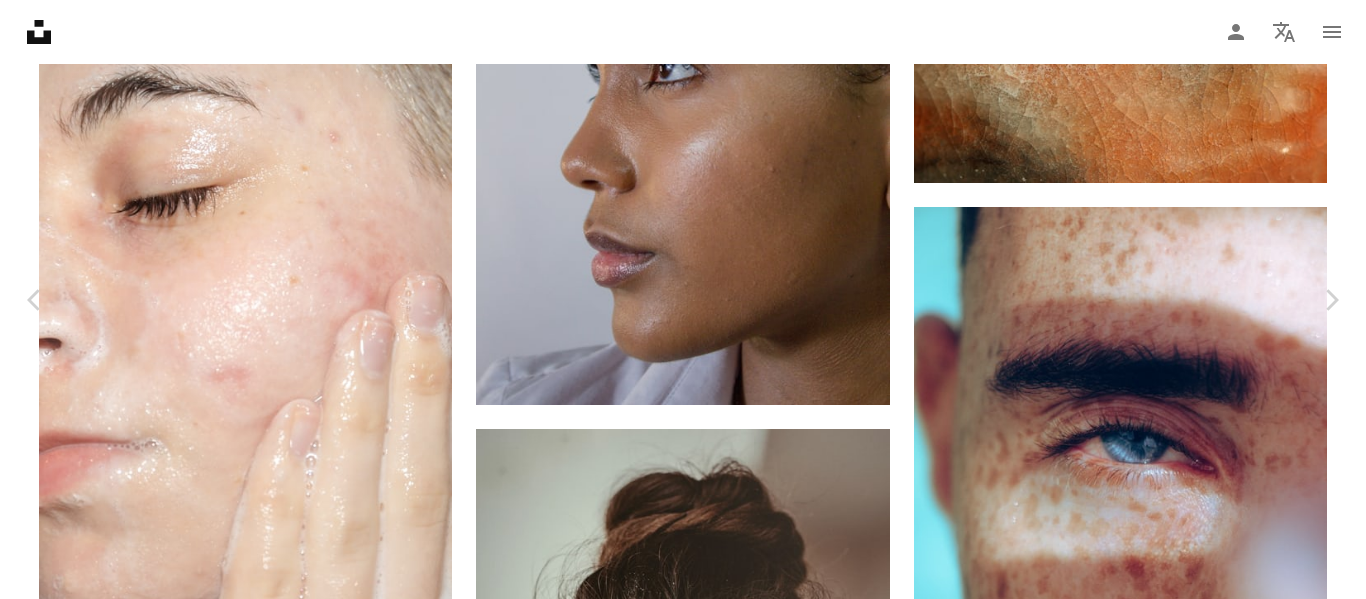 click on "An X shape" at bounding box center [20, 20] 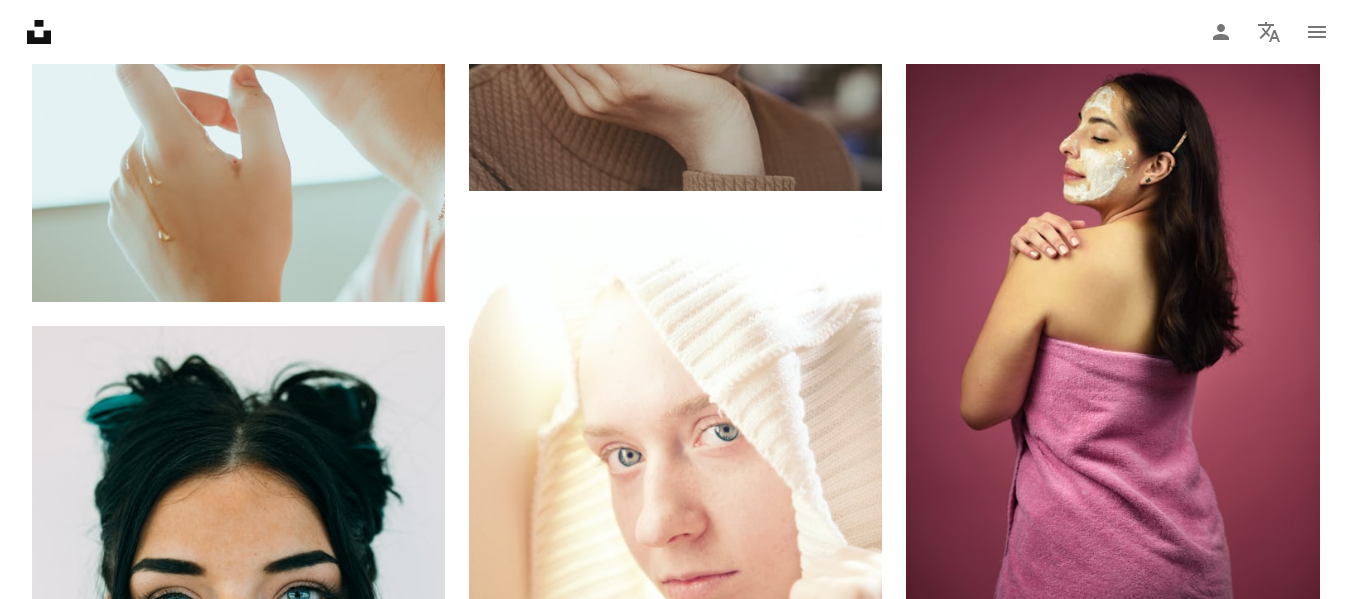 scroll, scrollTop: 2486, scrollLeft: 0, axis: vertical 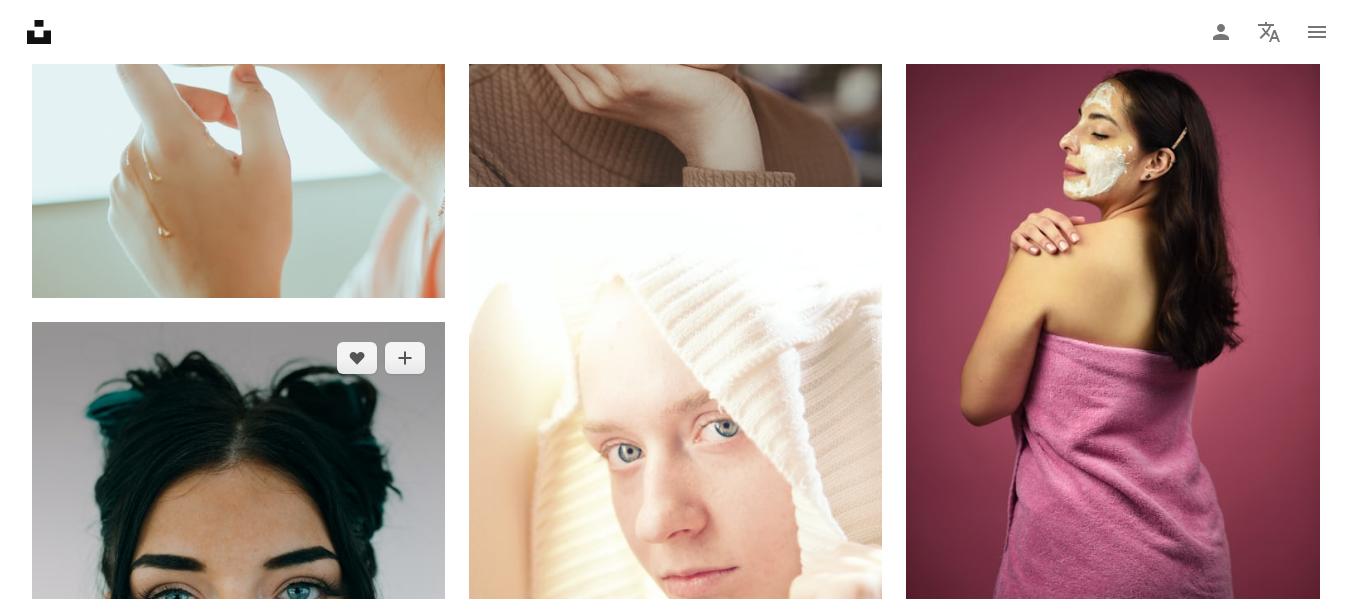 click at bounding box center [238, 632] 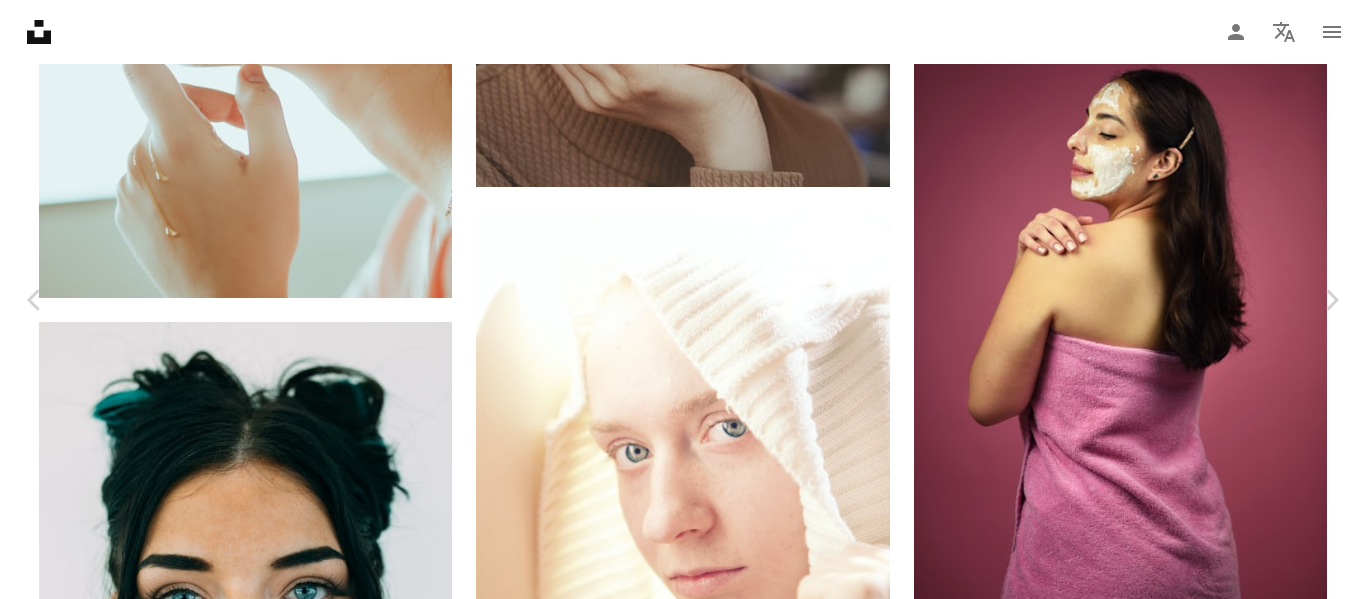 click on "An X shape" at bounding box center (20, 20) 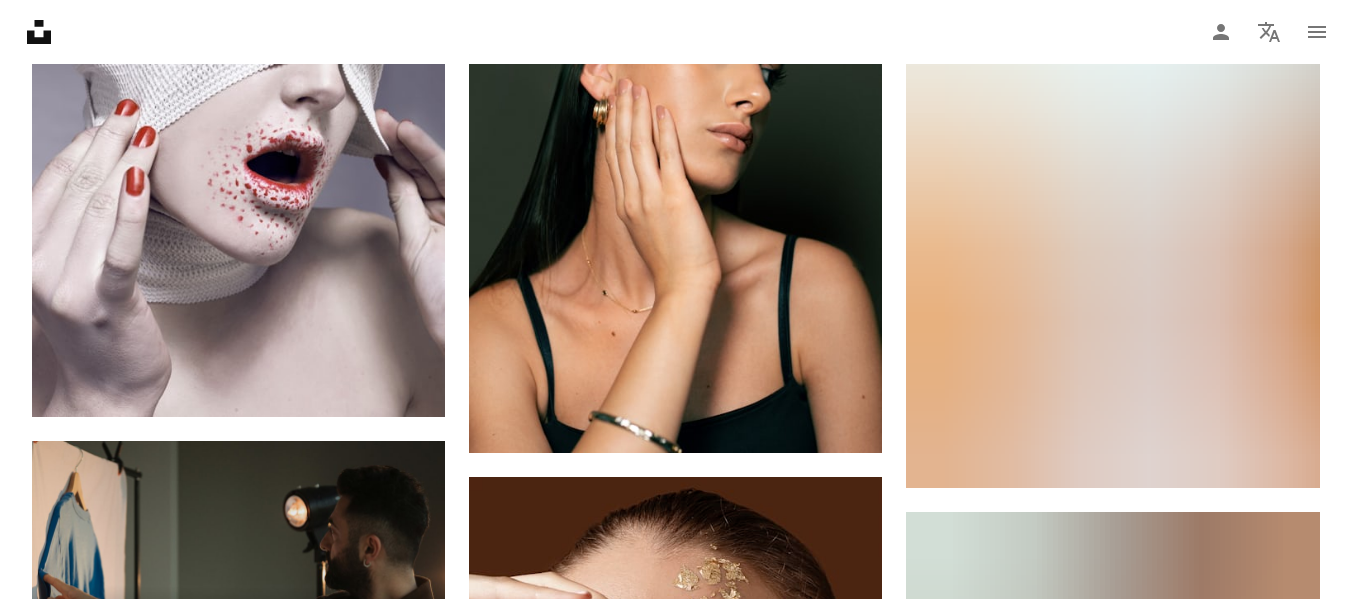 scroll, scrollTop: 5954, scrollLeft: 0, axis: vertical 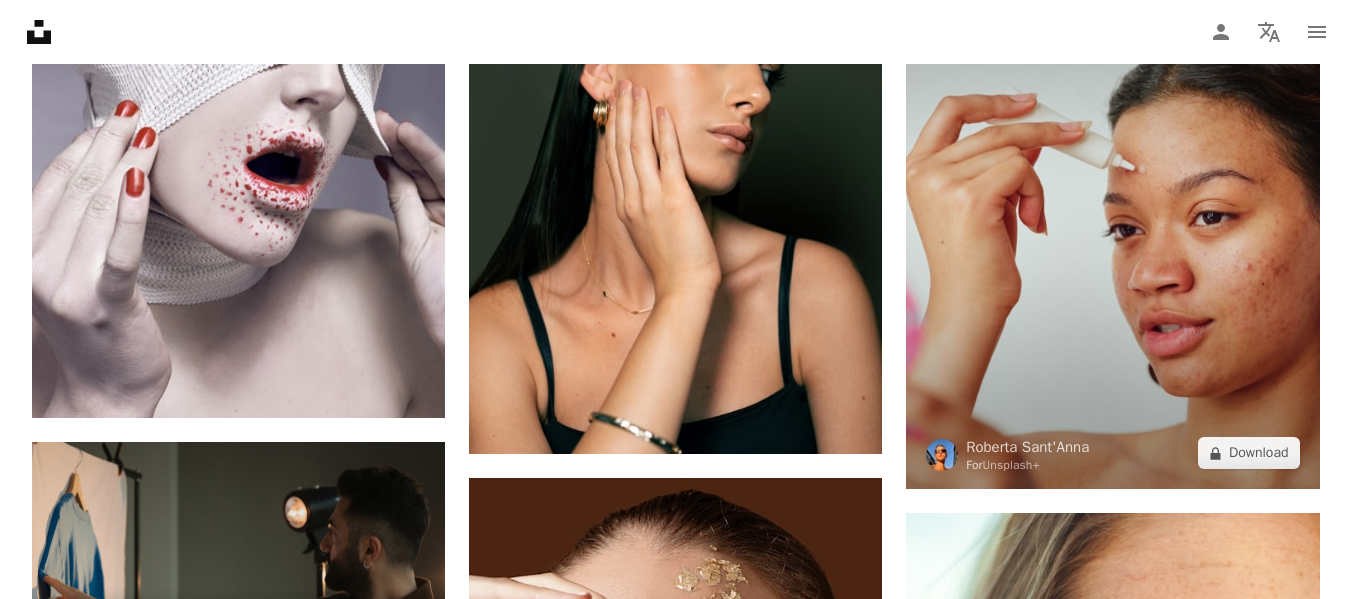 click at bounding box center [1112, 213] 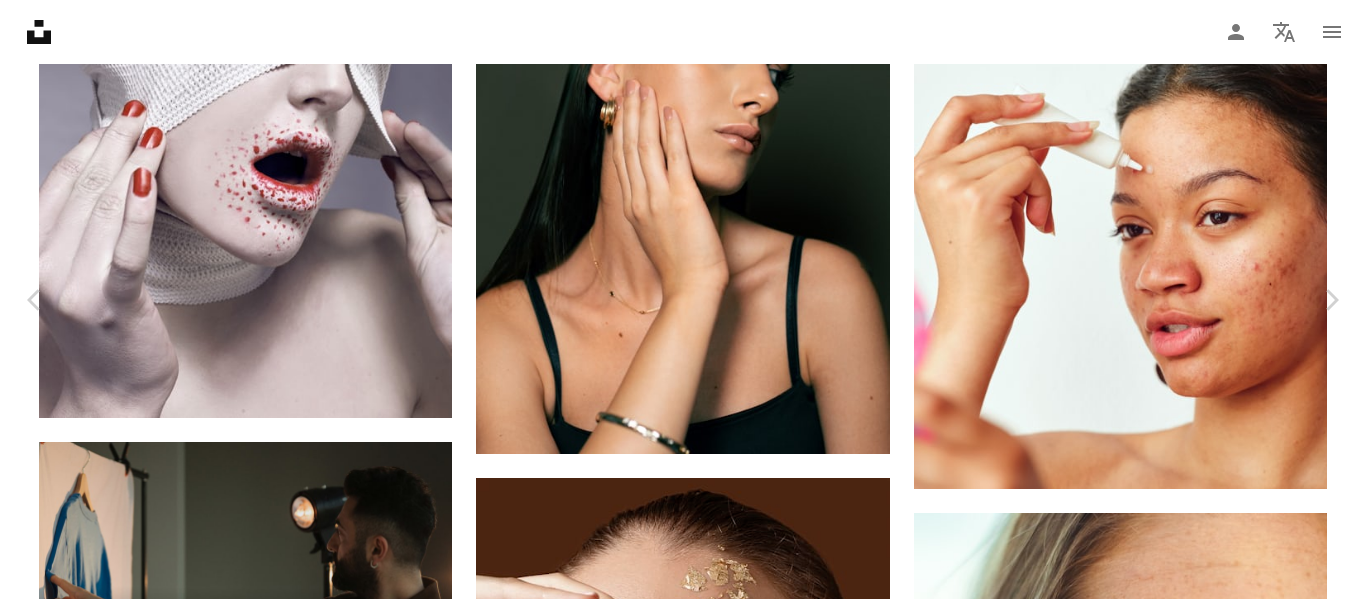 click on "An X shape" at bounding box center (20, 20) 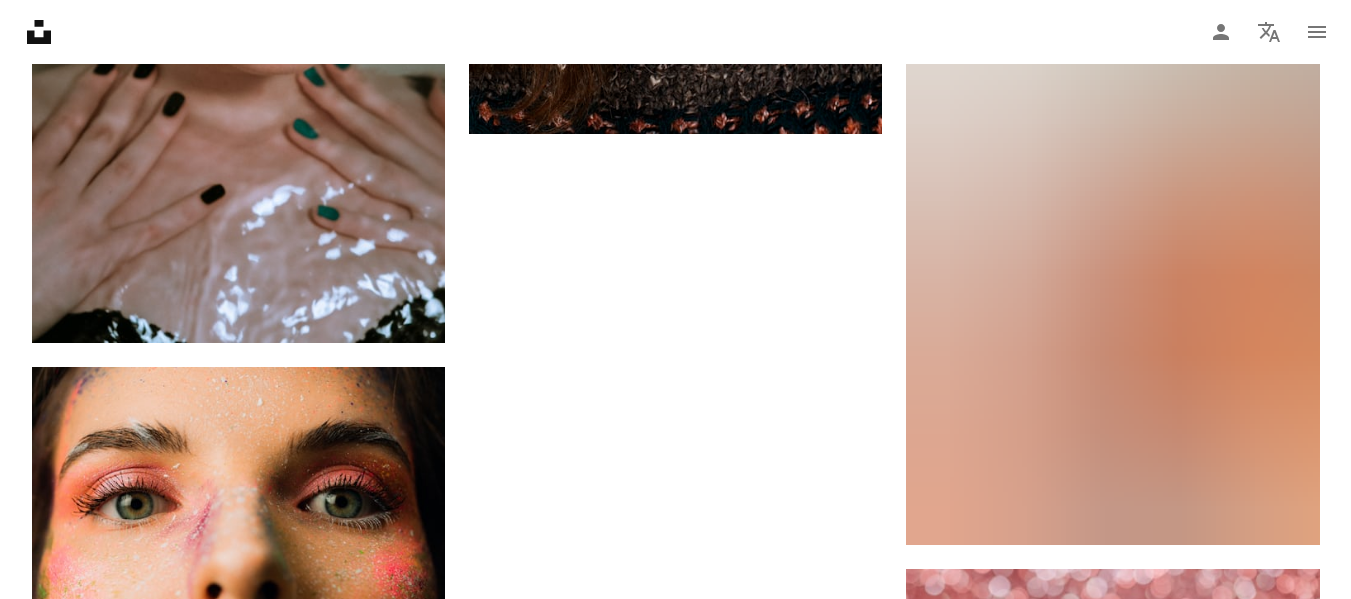 scroll, scrollTop: 7537, scrollLeft: 0, axis: vertical 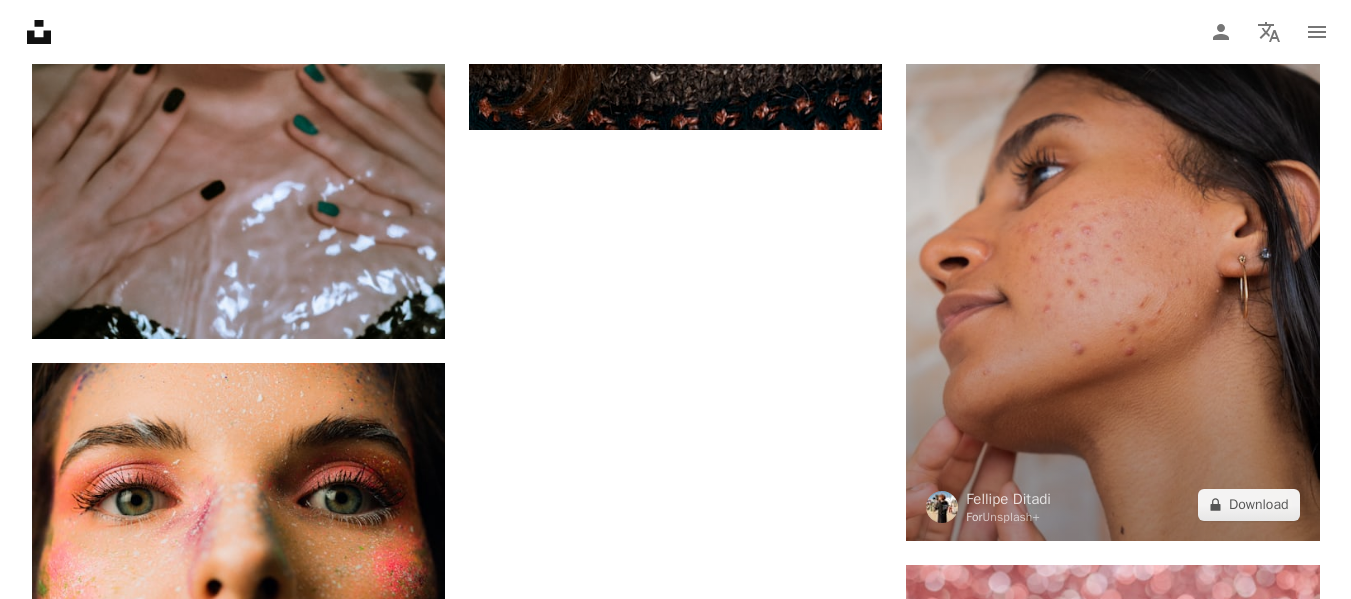 click at bounding box center (1112, 231) 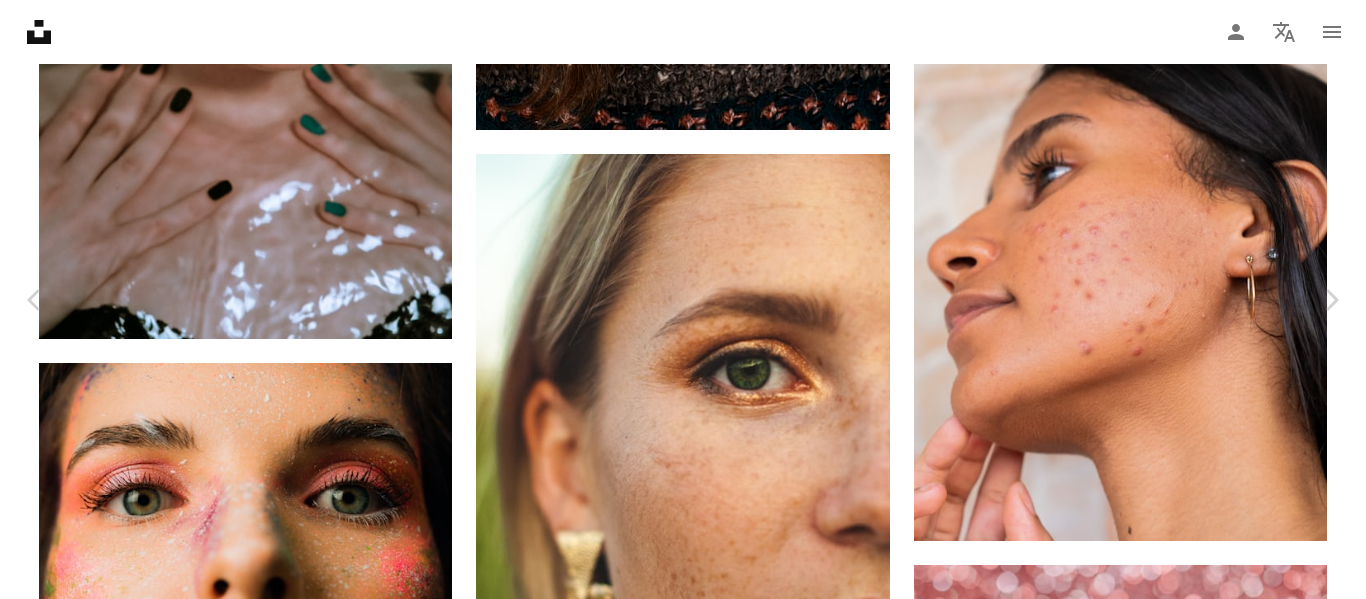 click on "An X shape" at bounding box center [20, 20] 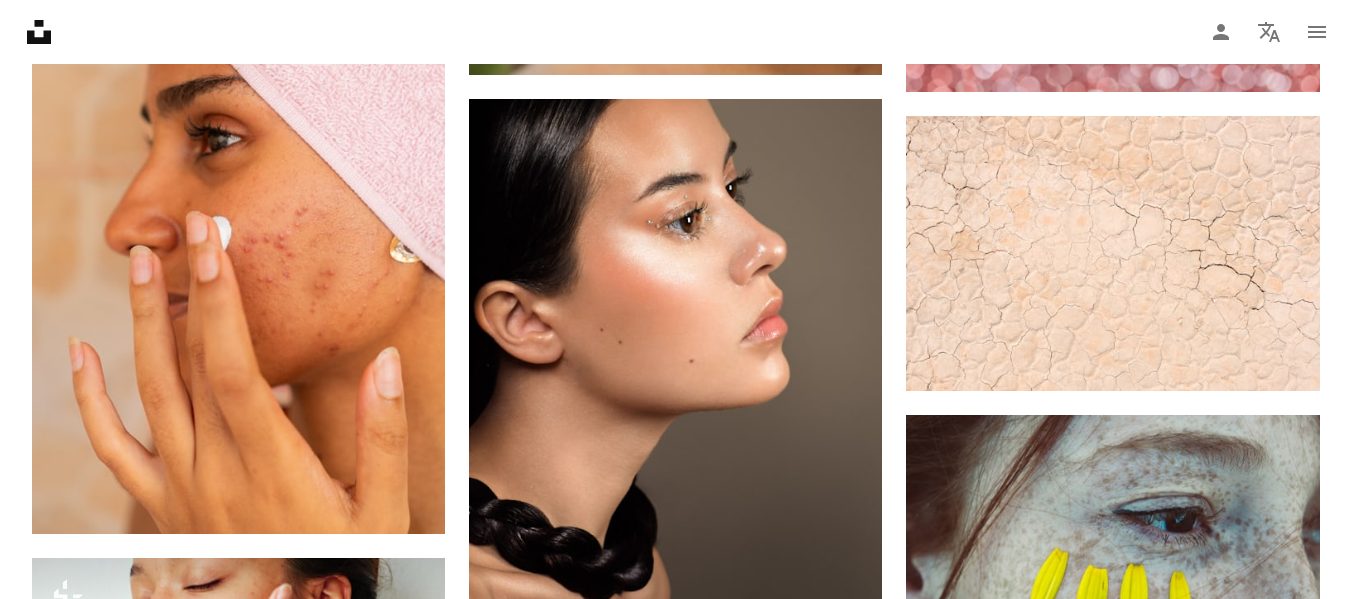 scroll, scrollTop: 8304, scrollLeft: 0, axis: vertical 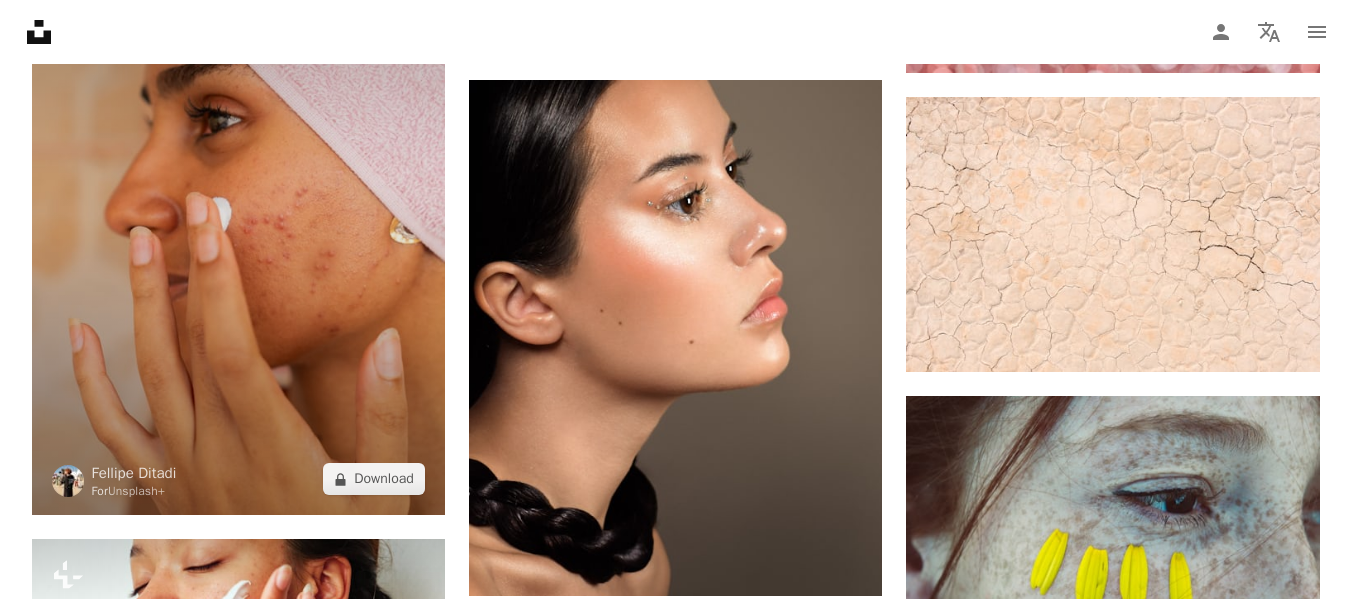 click at bounding box center (238, 205) 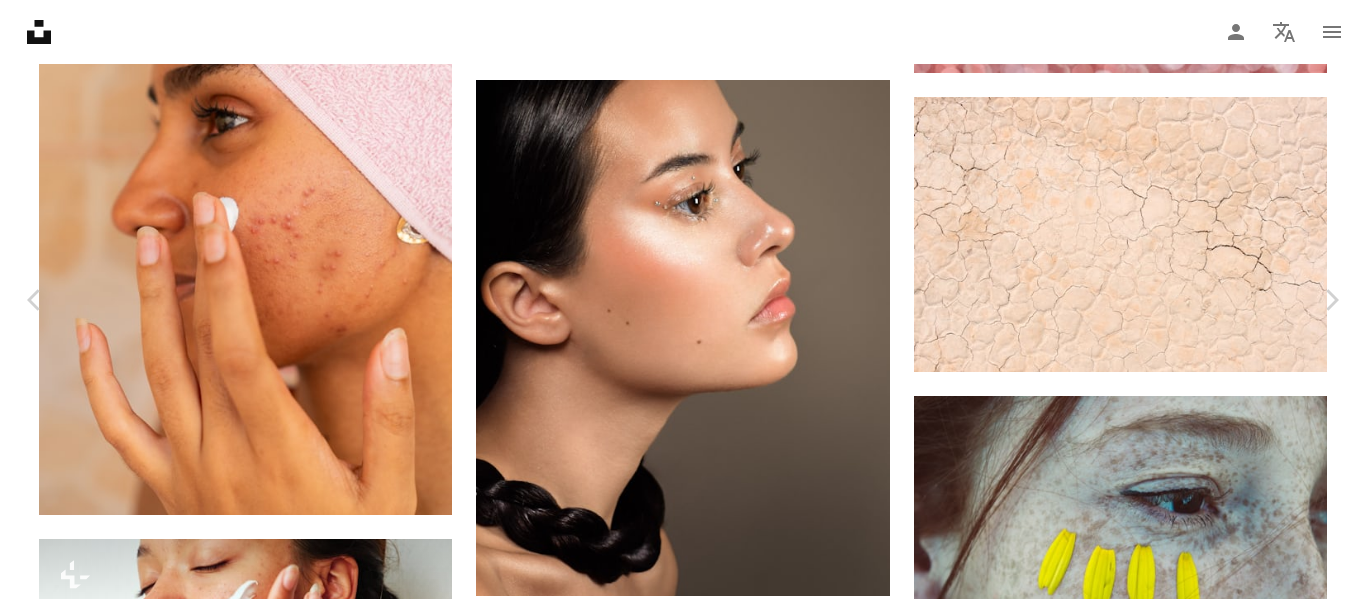 click on "An X shape" at bounding box center [20, 20] 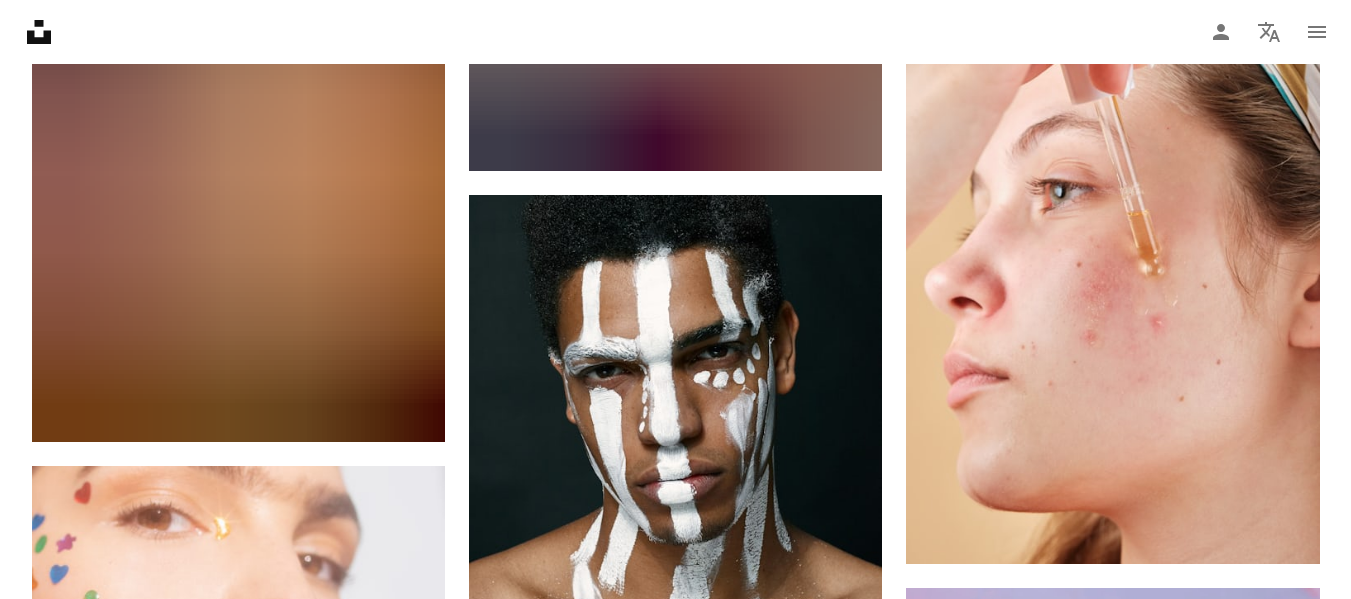 scroll, scrollTop: 9384, scrollLeft: 0, axis: vertical 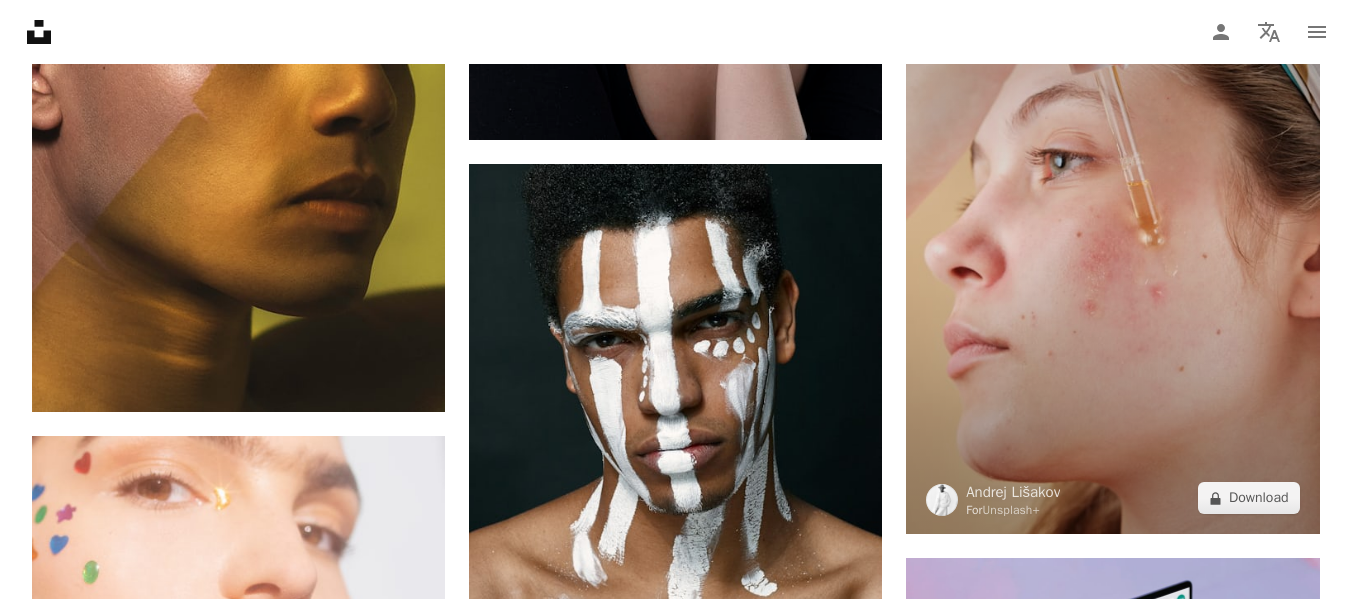 click at bounding box center [1112, 224] 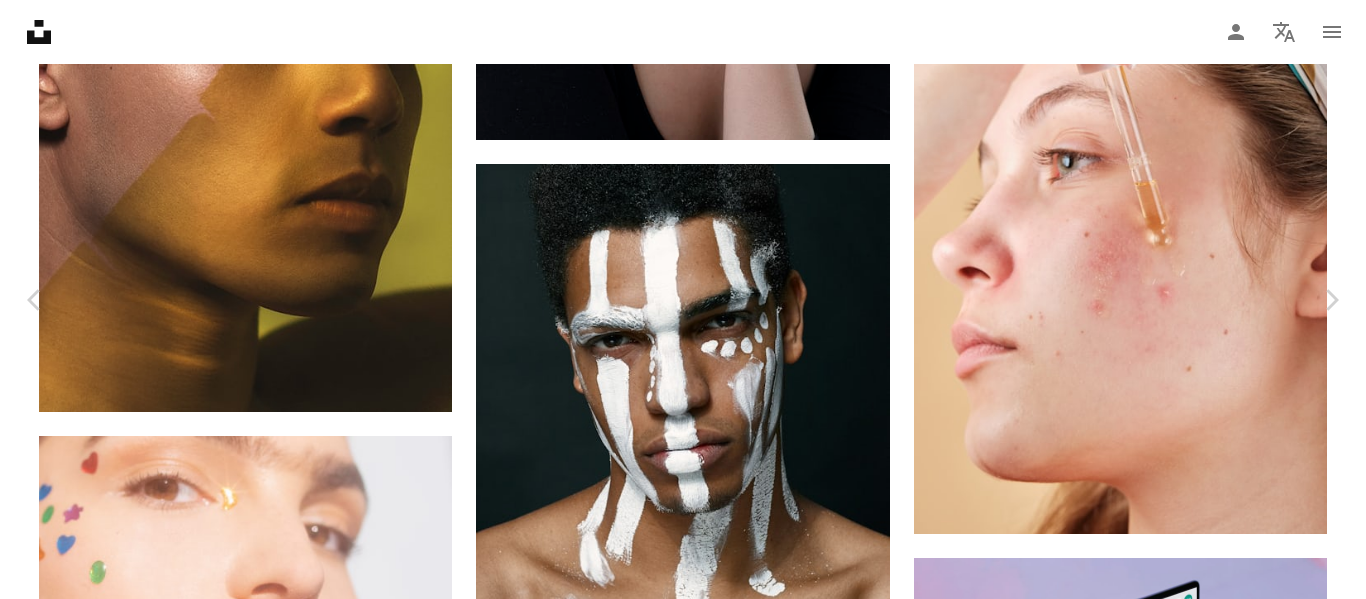 click on "An X shape" at bounding box center [20, 20] 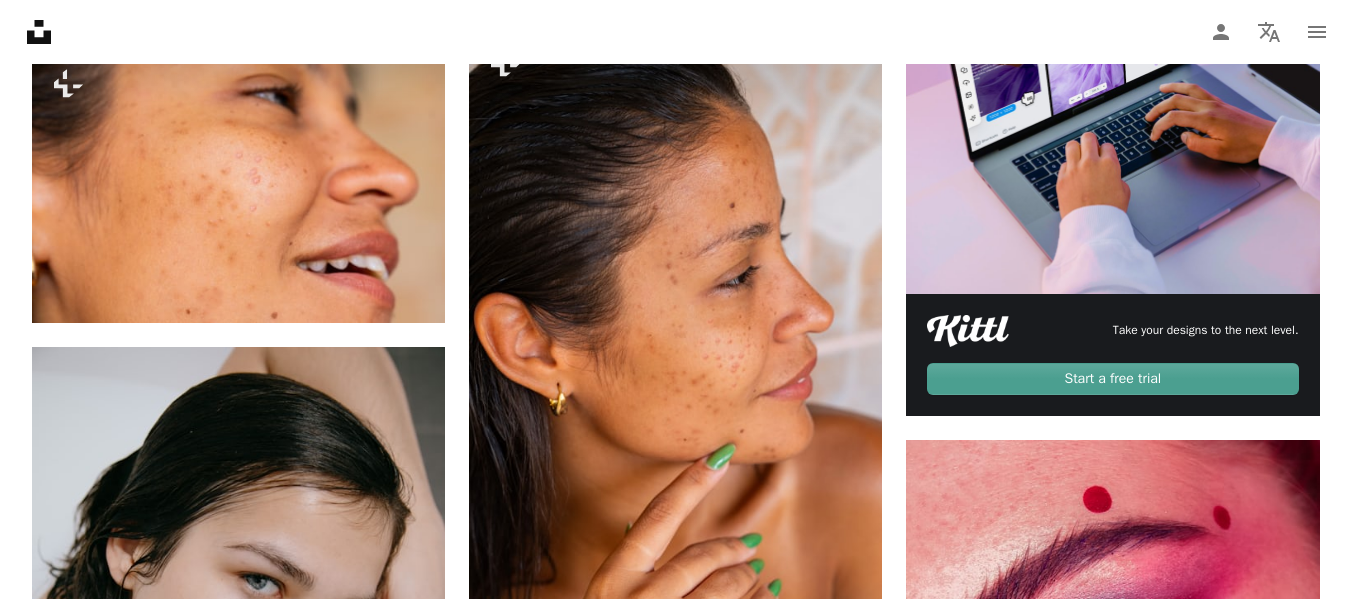 scroll, scrollTop: 10064, scrollLeft: 0, axis: vertical 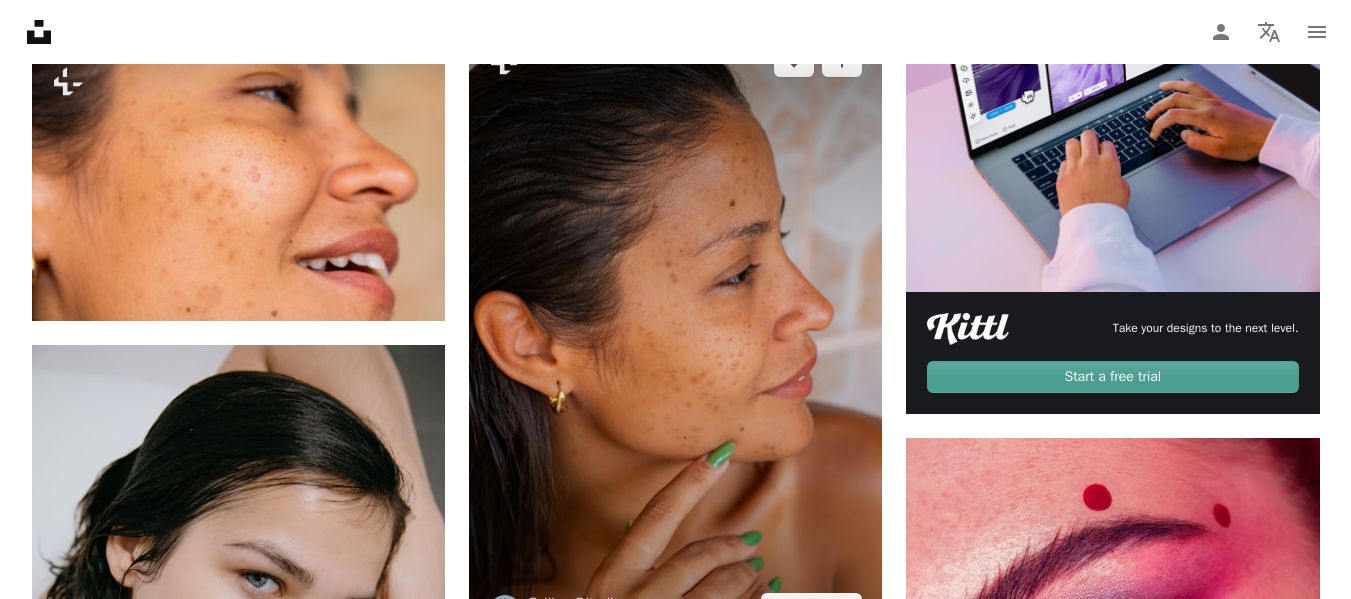 click at bounding box center (675, 335) 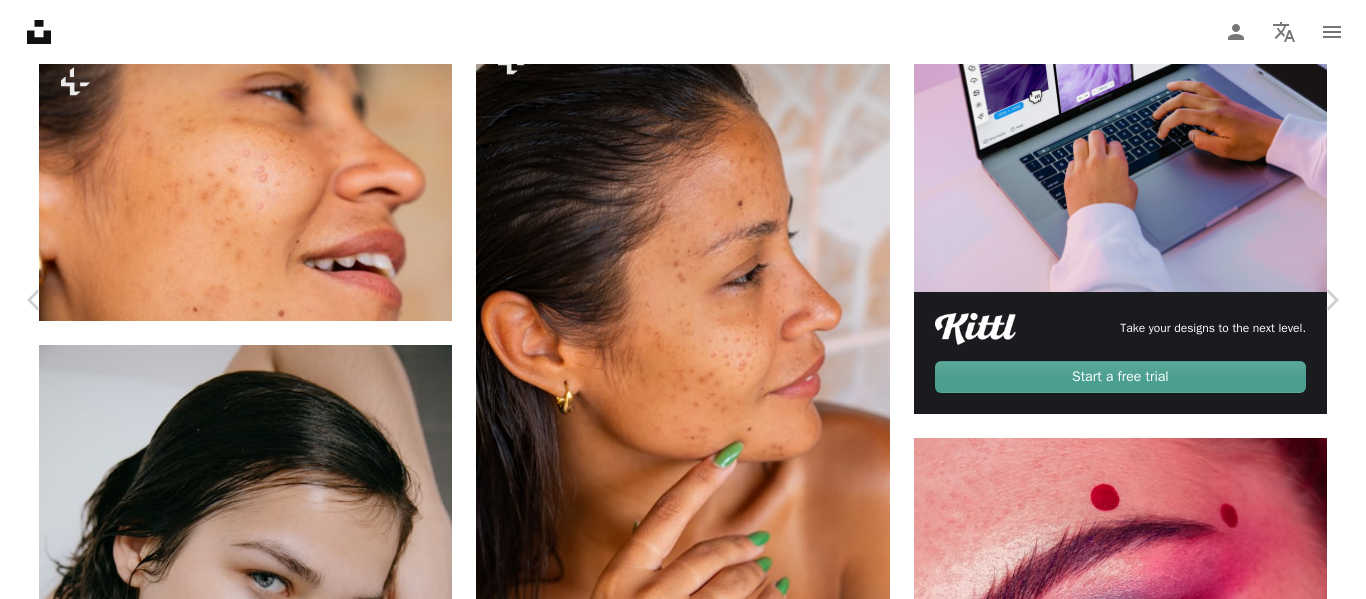 click on "An X shape" at bounding box center [20, 20] 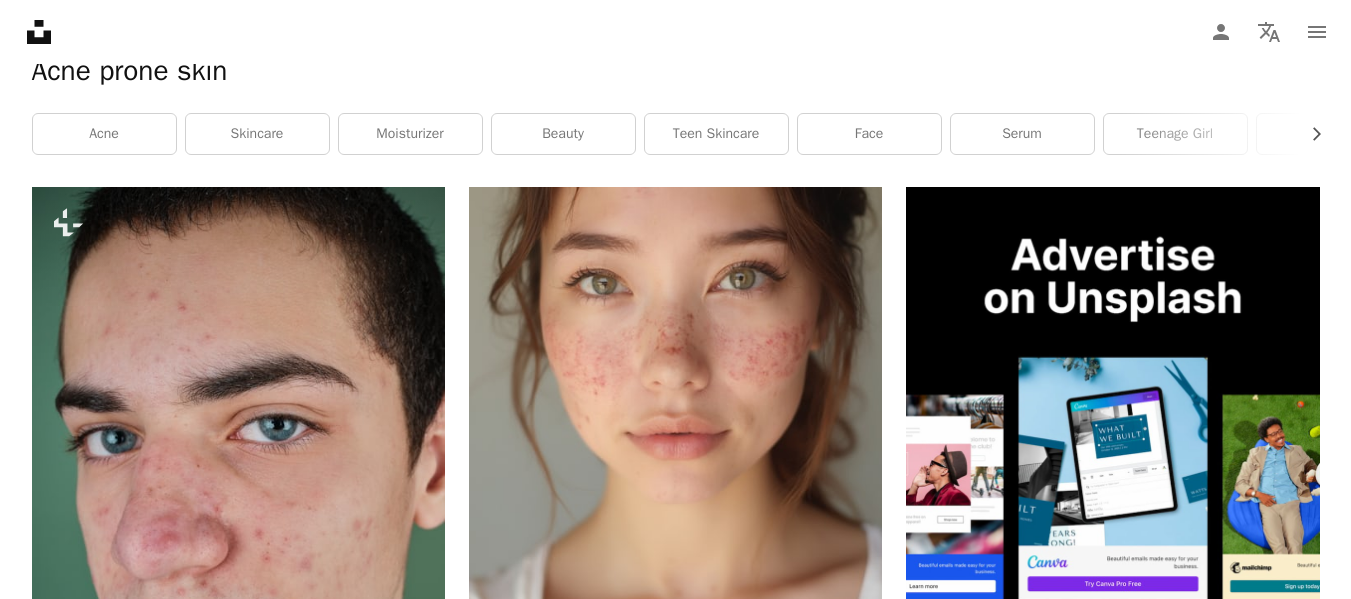 scroll, scrollTop: 0, scrollLeft: 0, axis: both 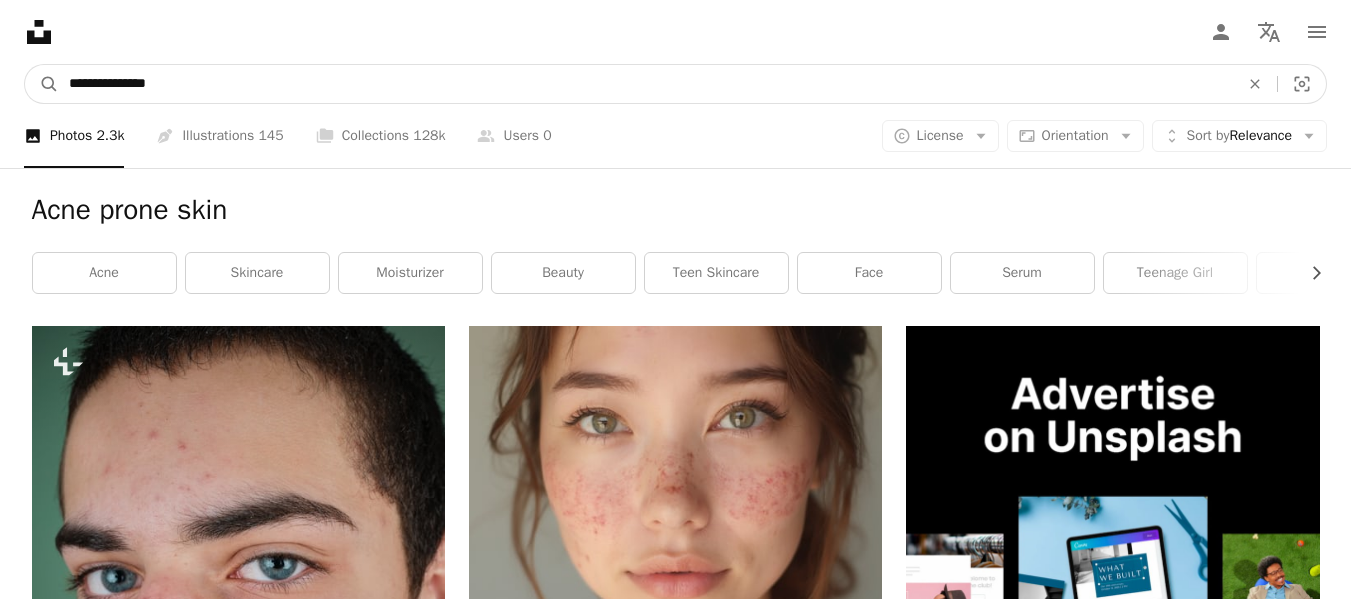 click on "**********" at bounding box center (646, 84) 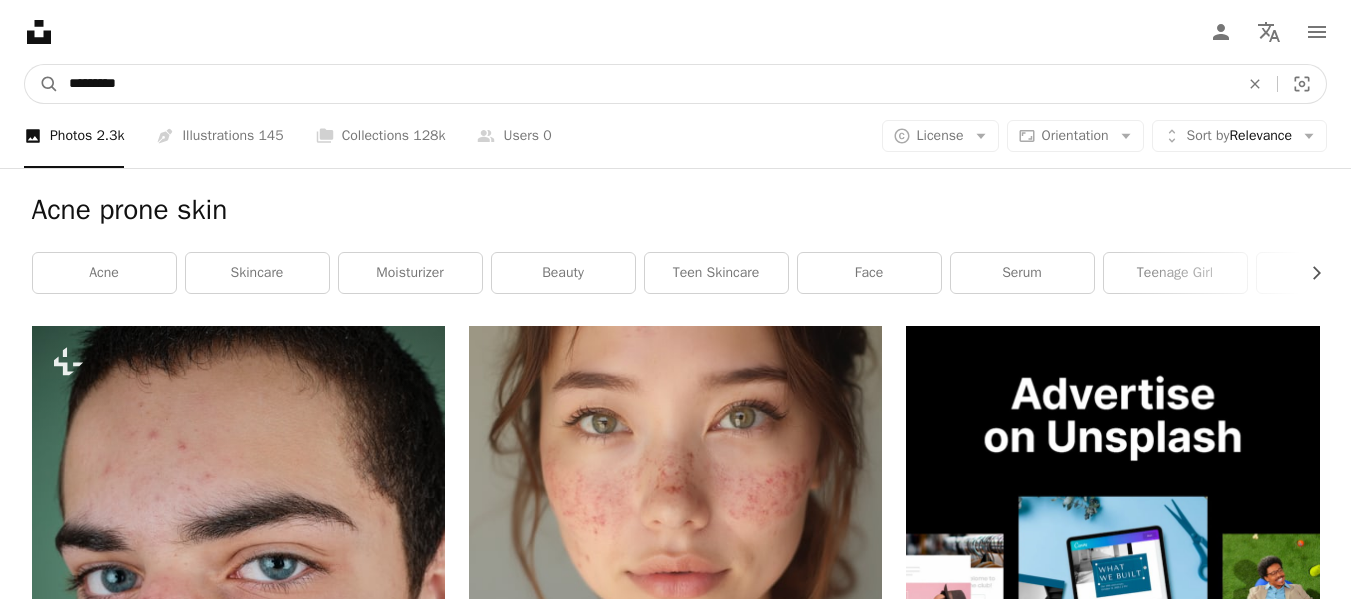 type on "*********" 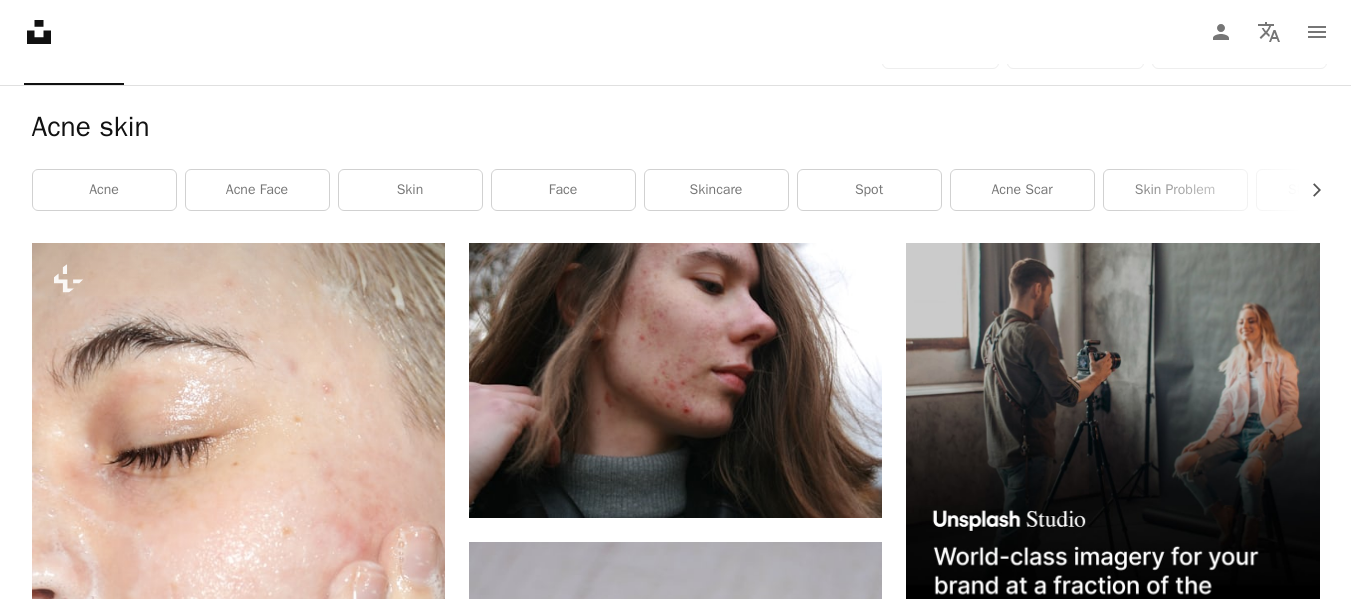 scroll, scrollTop: 111, scrollLeft: 0, axis: vertical 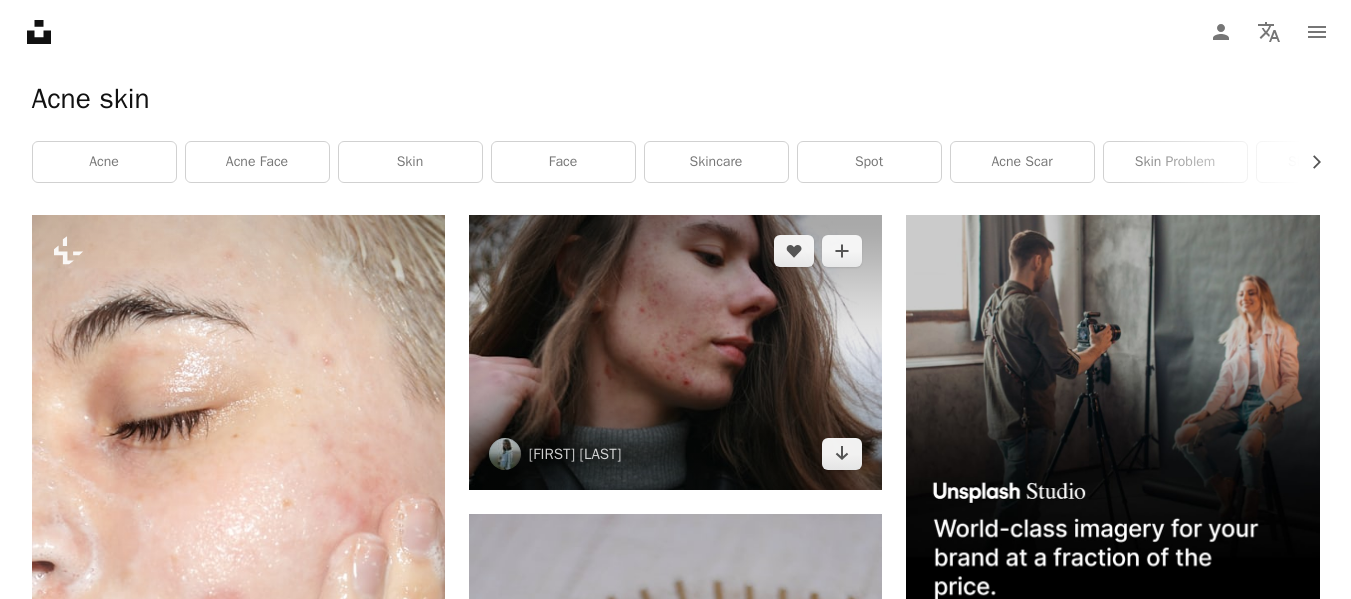 click at bounding box center (675, 352) 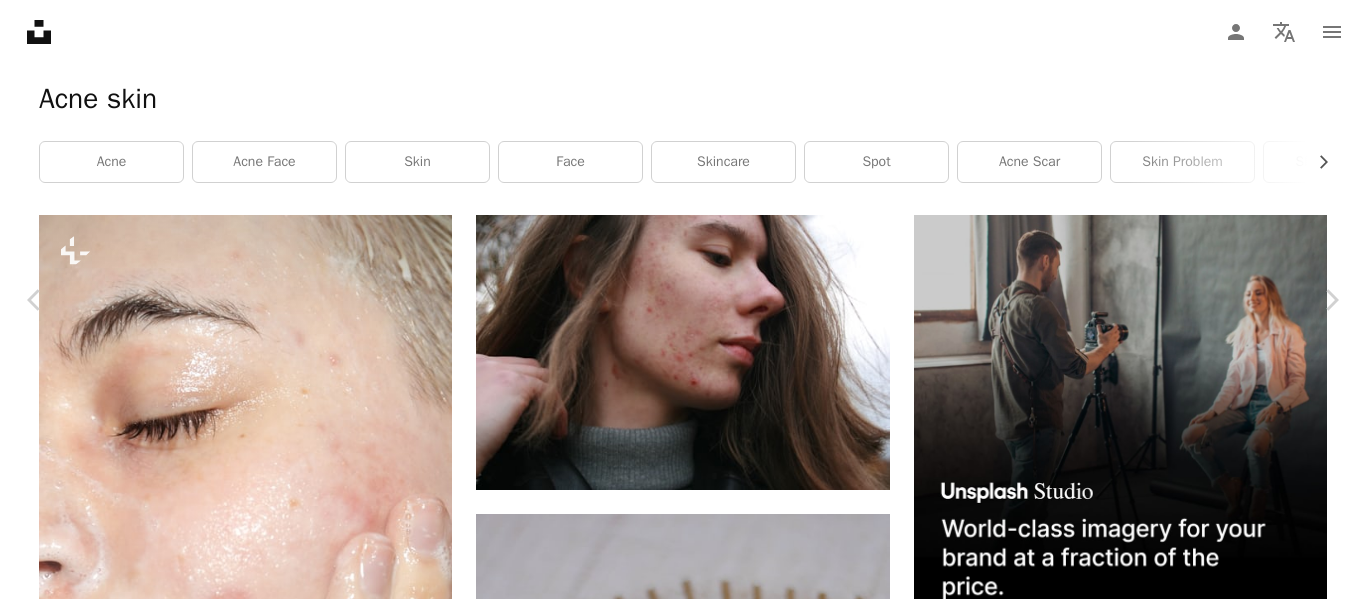 click on "Download free" at bounding box center [1167, 5628] 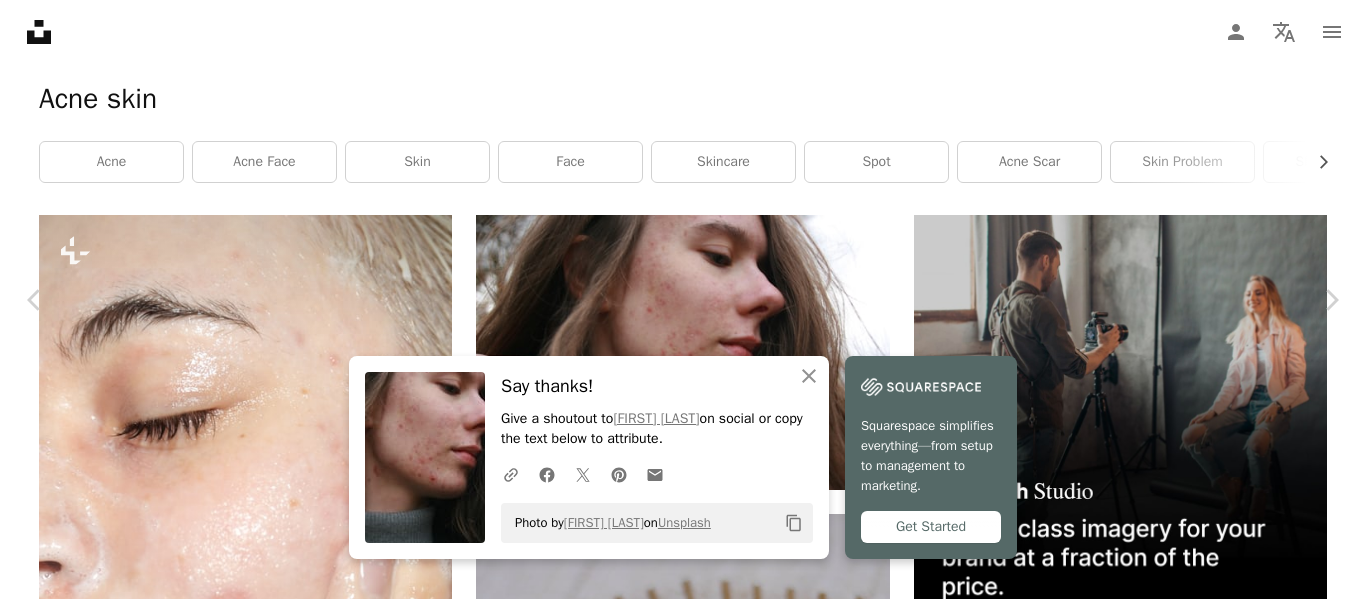 click on "An X shape" at bounding box center [20, 20] 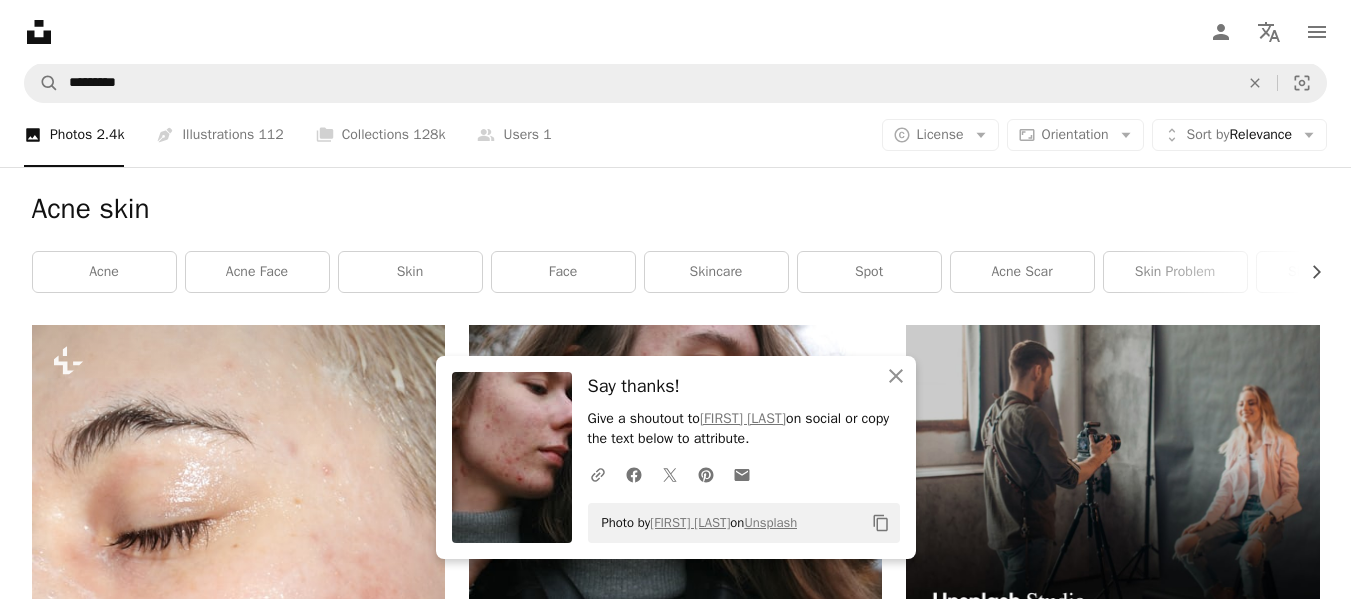 scroll, scrollTop: 0, scrollLeft: 0, axis: both 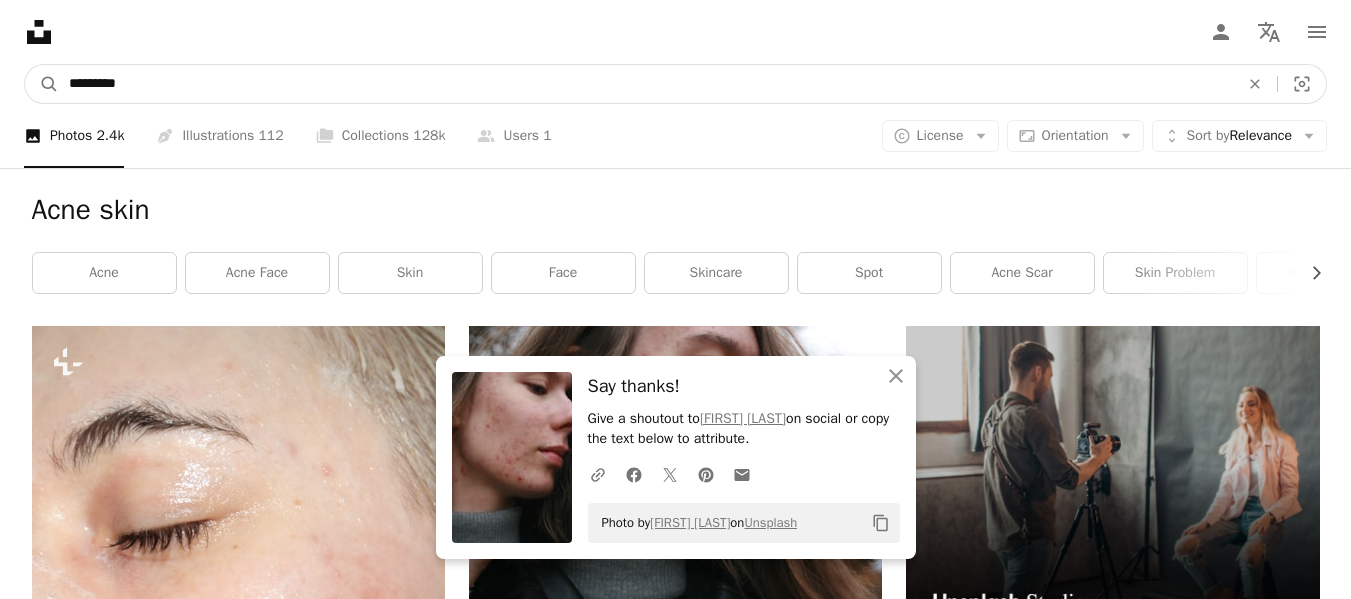 click on "*********" at bounding box center (646, 84) 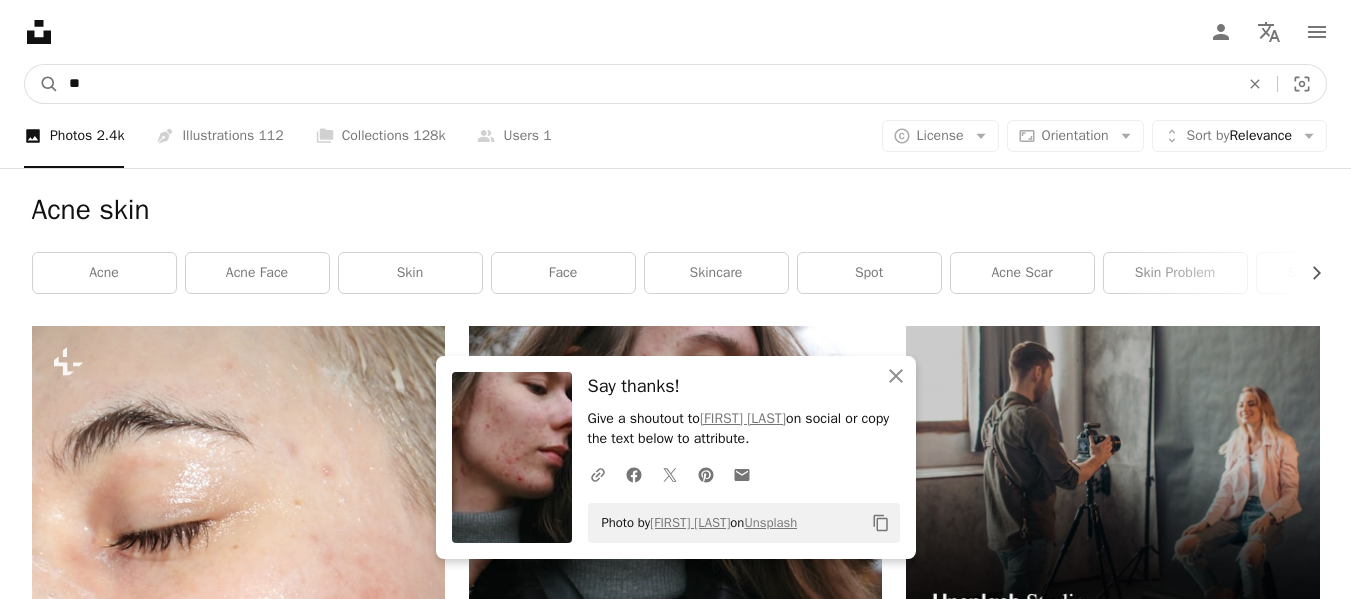 type on "*" 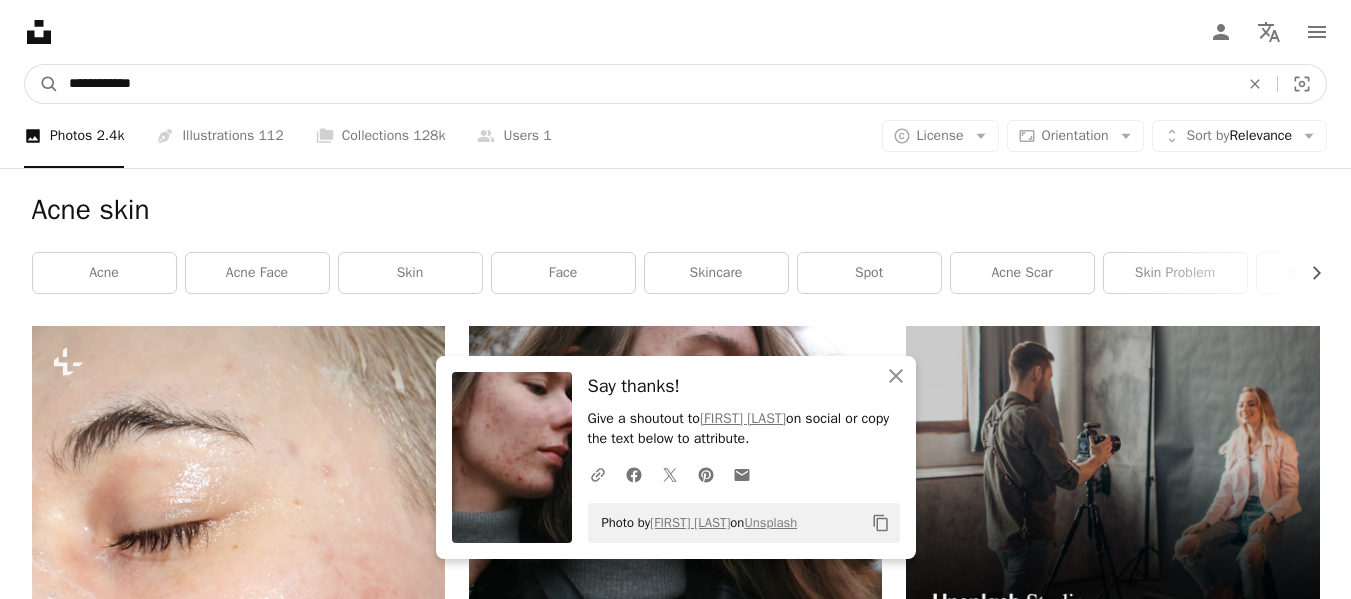 type on "**********" 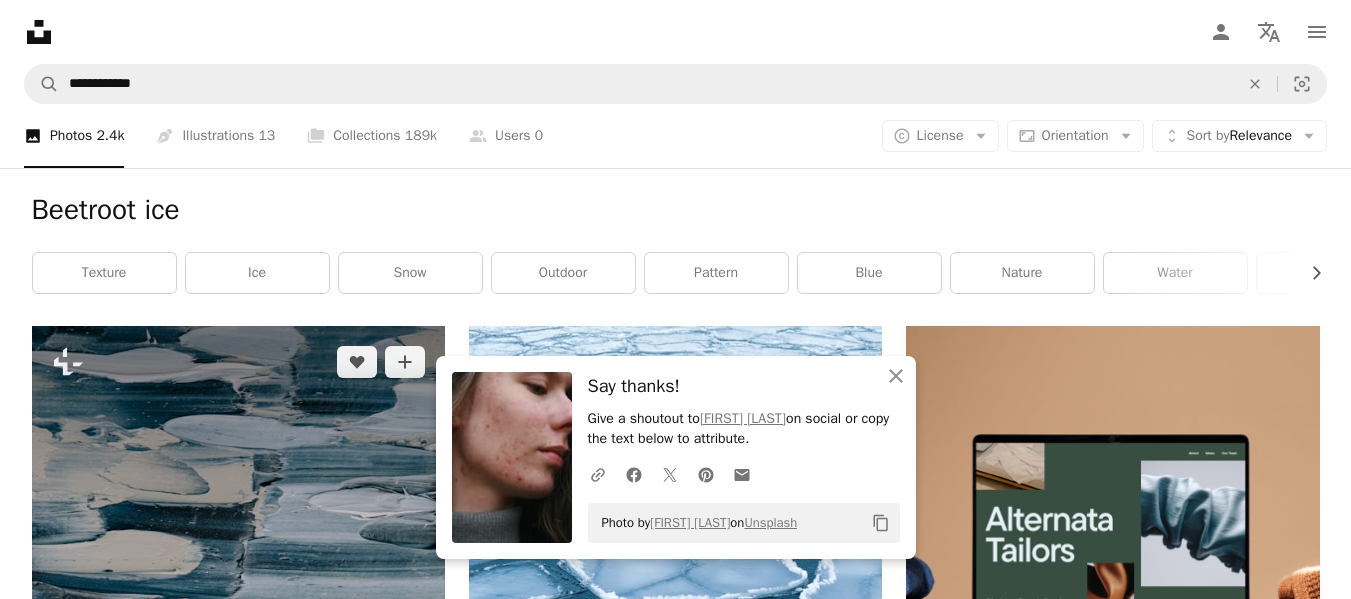 click at bounding box center [238, 601] 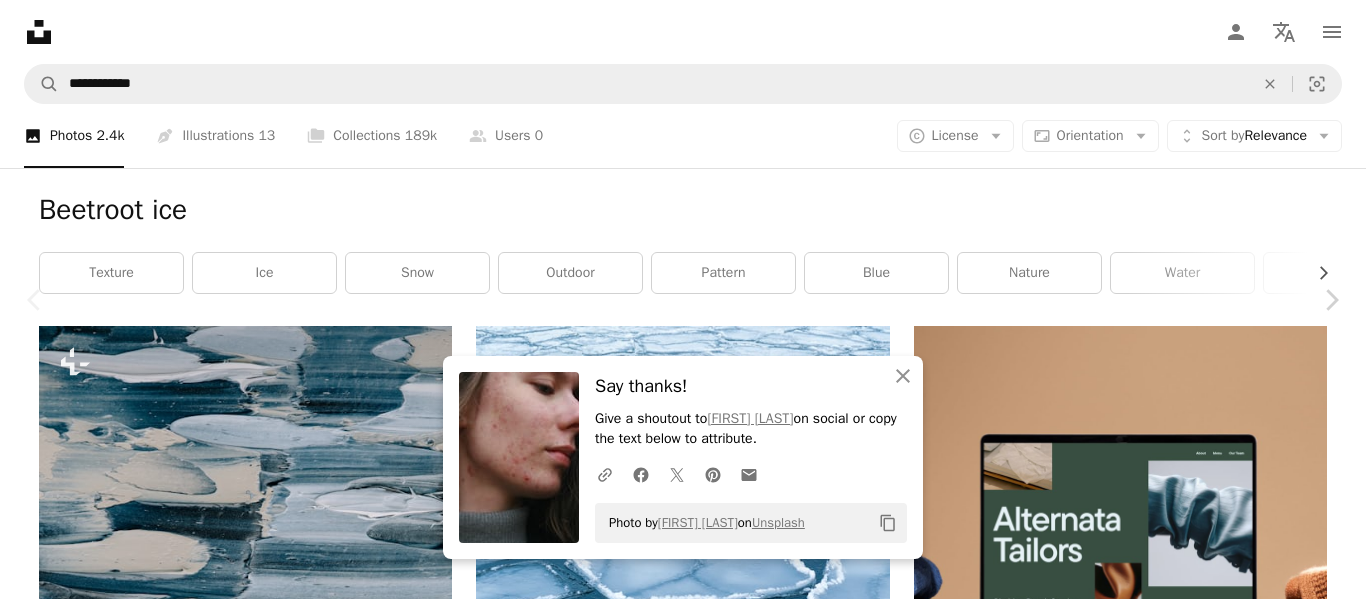 click on "An X shape" at bounding box center [20, 20] 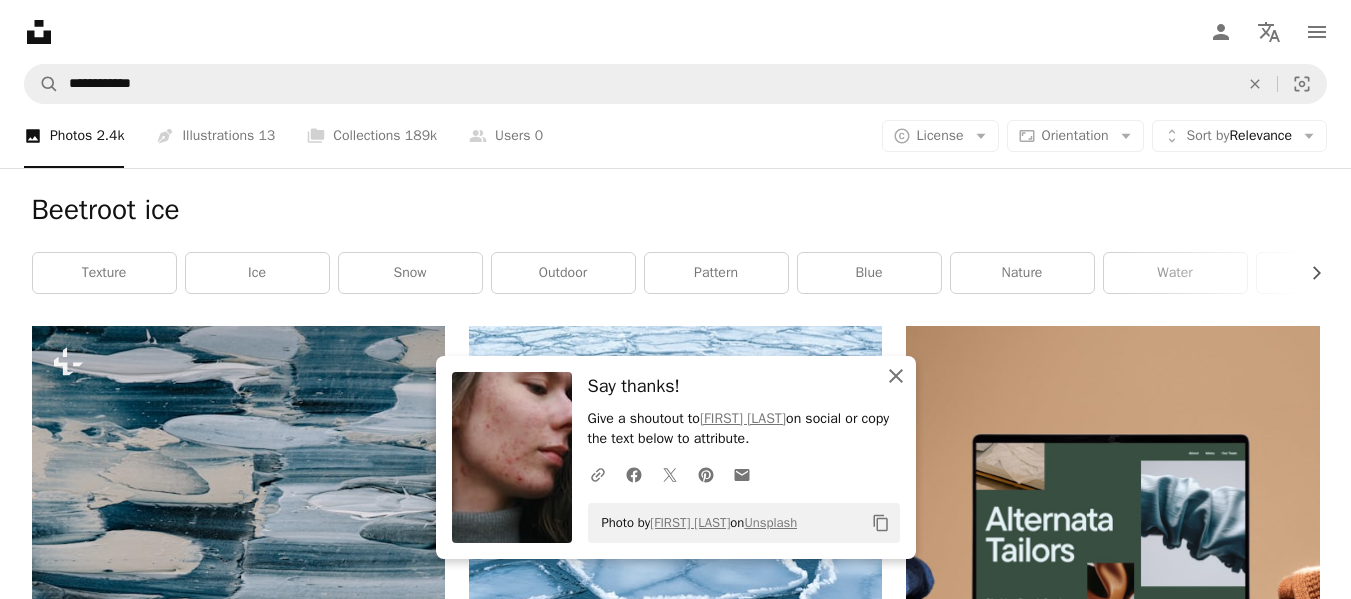 click on "An X shape" 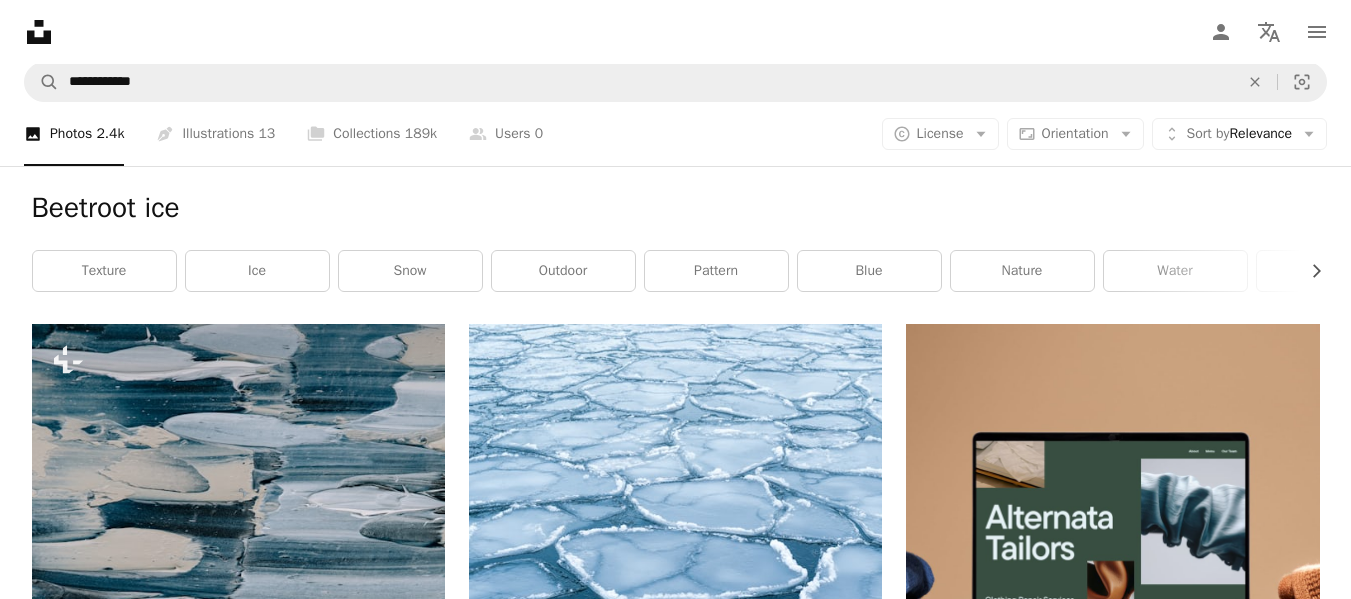 scroll, scrollTop: 0, scrollLeft: 0, axis: both 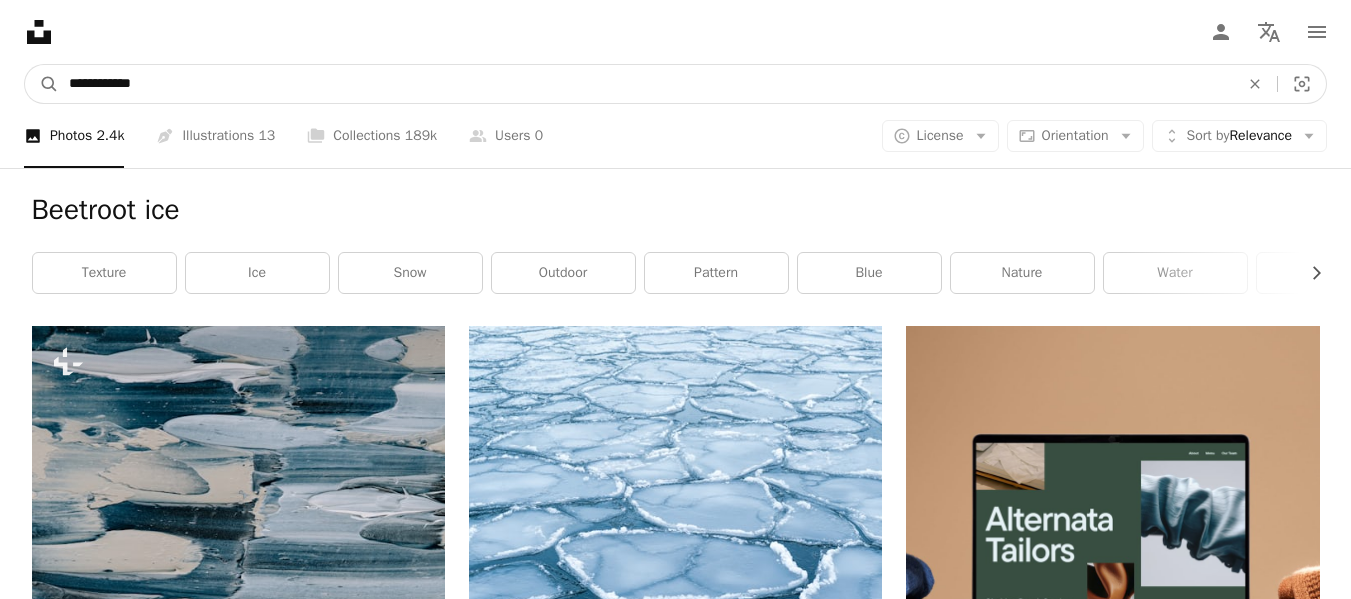 click on "**********" at bounding box center (646, 84) 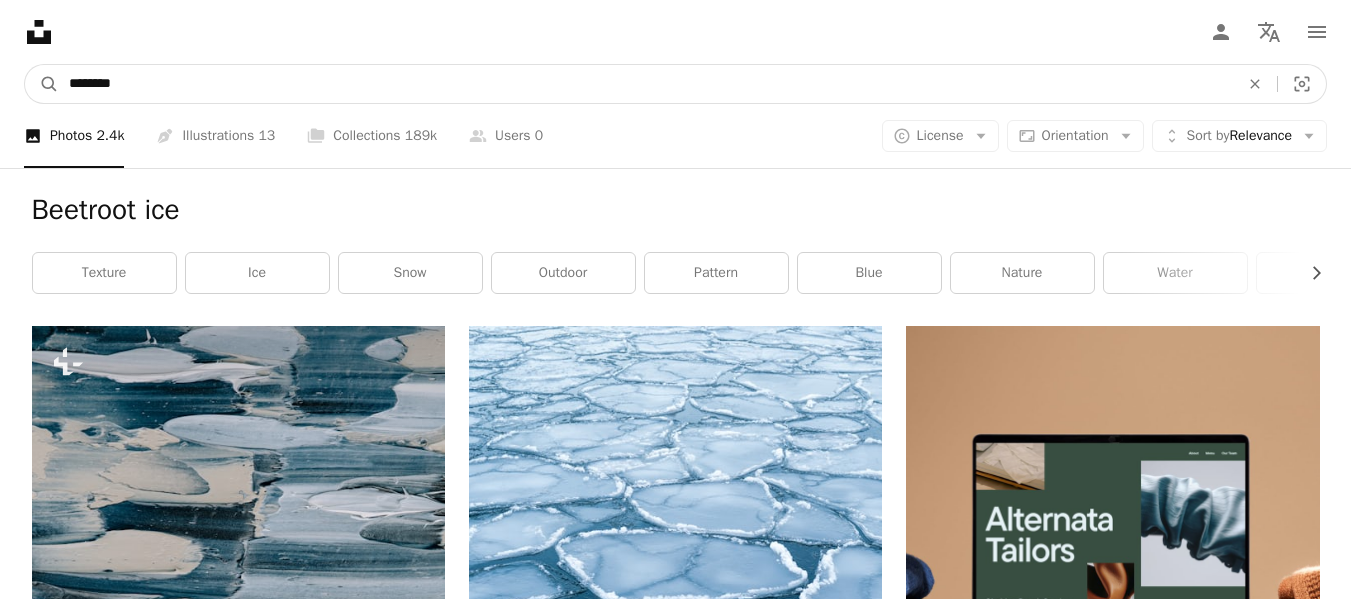 type on "********" 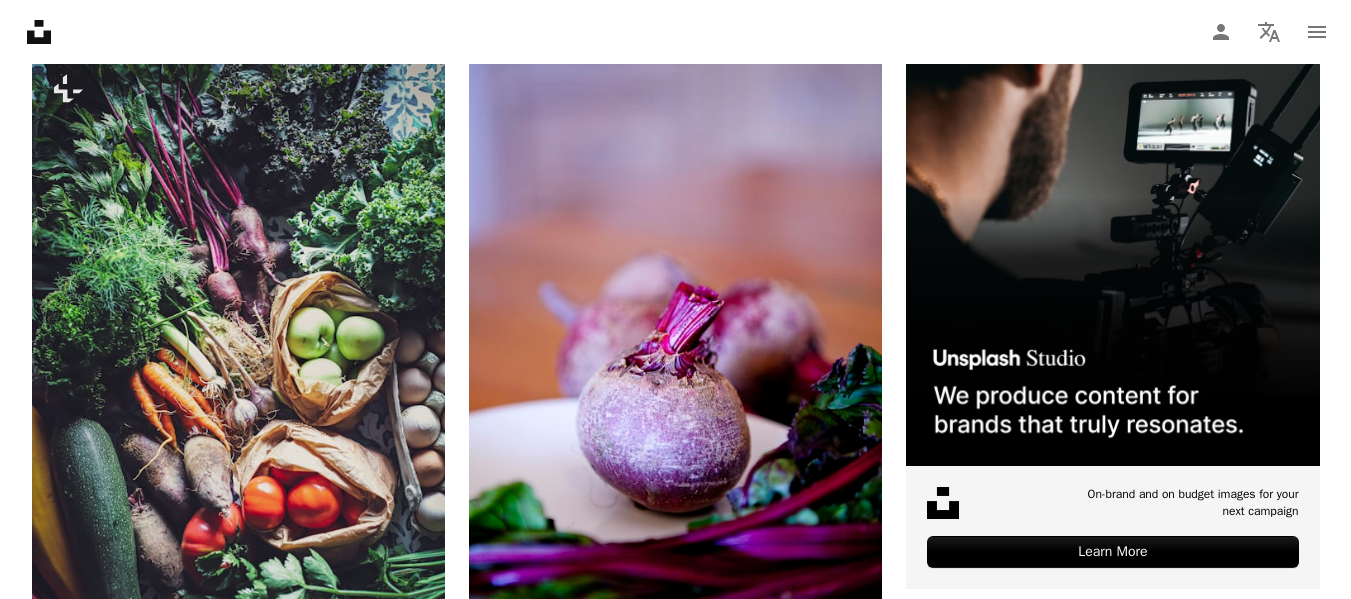 scroll, scrollTop: 275, scrollLeft: 0, axis: vertical 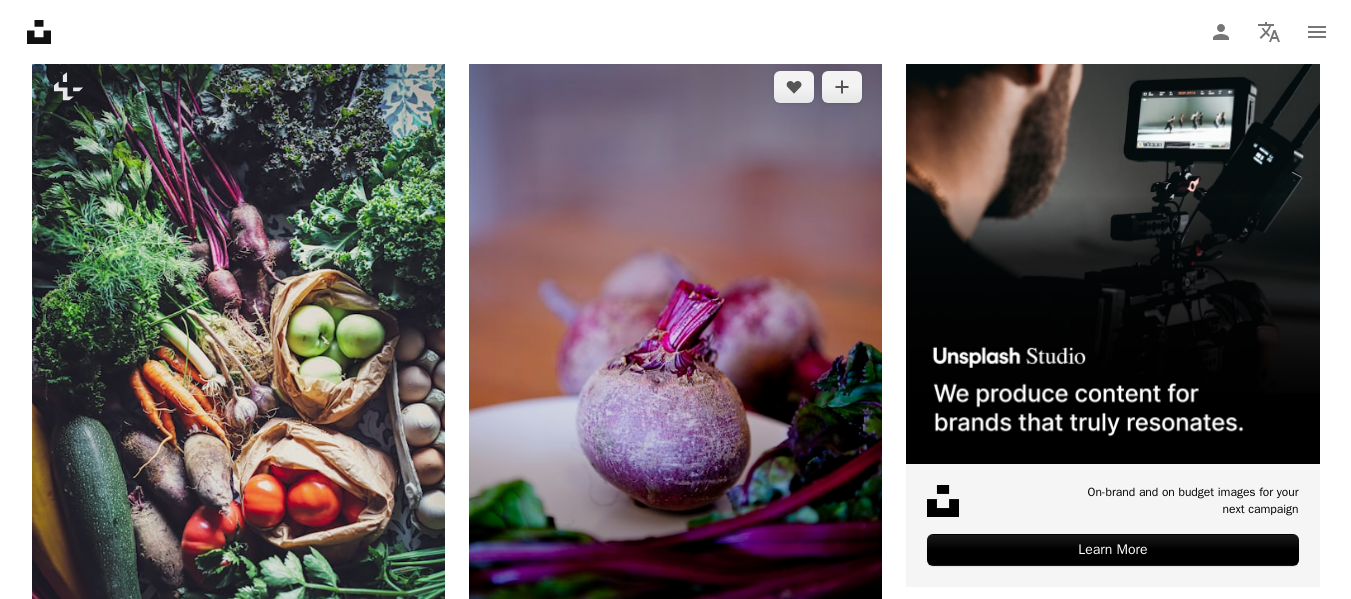 click at bounding box center (675, 361) 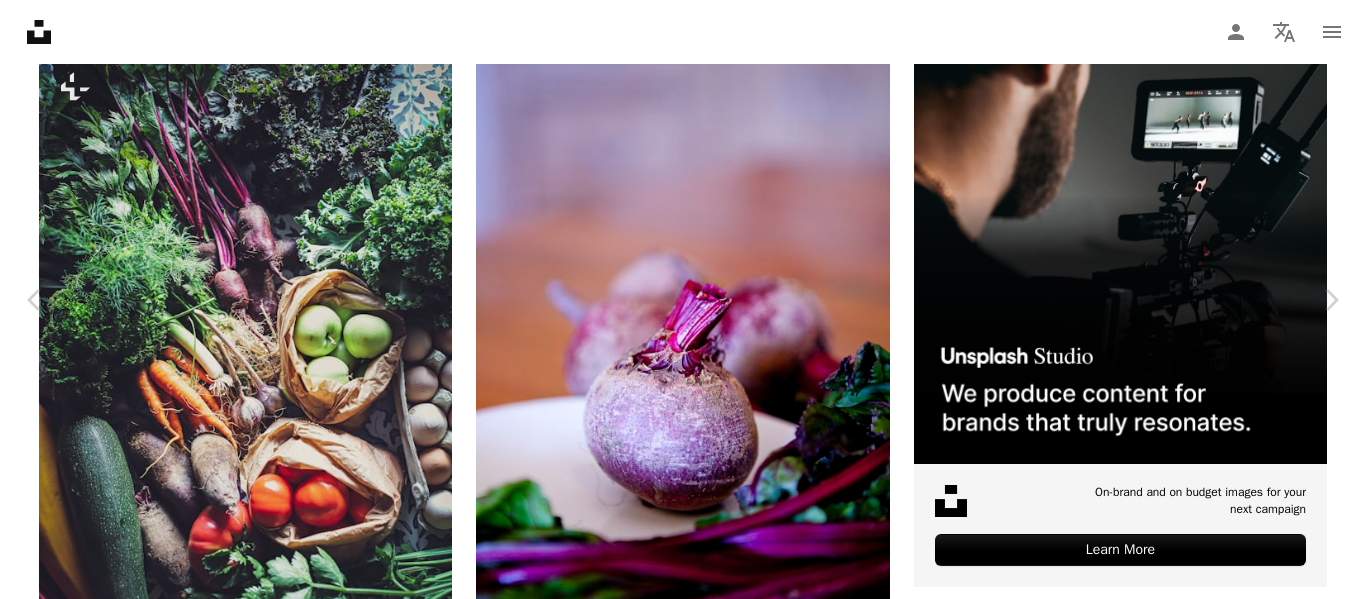 click on "An X shape" at bounding box center (20, 20) 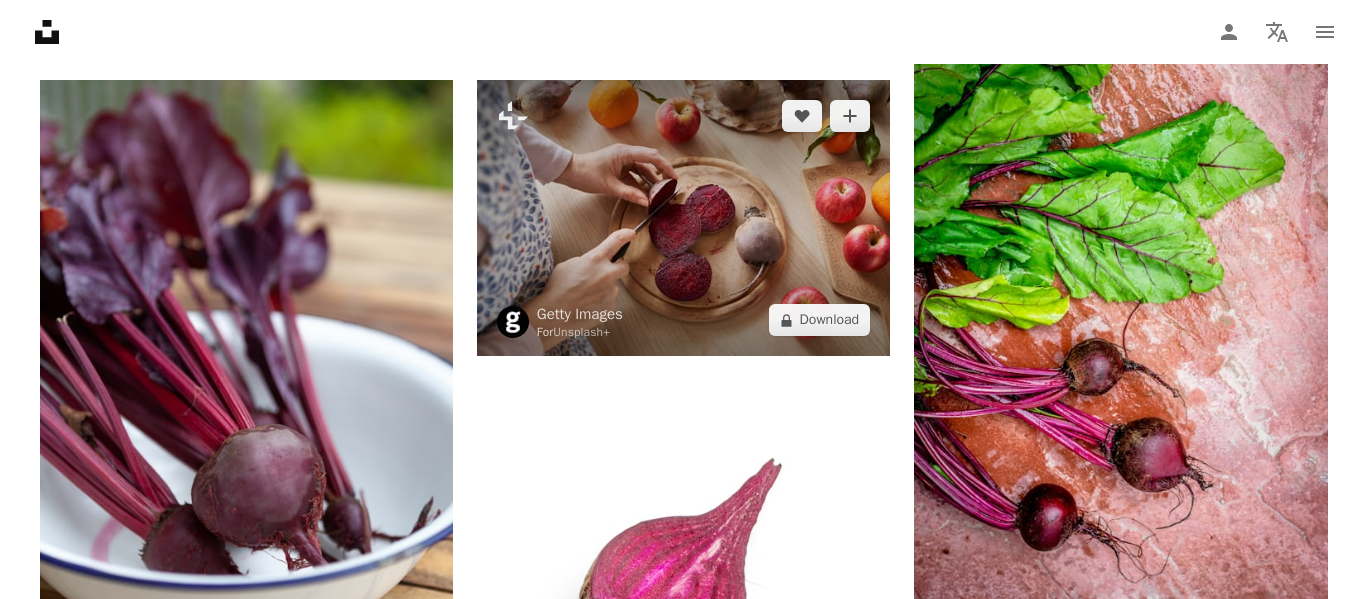 scroll, scrollTop: 894, scrollLeft: 0, axis: vertical 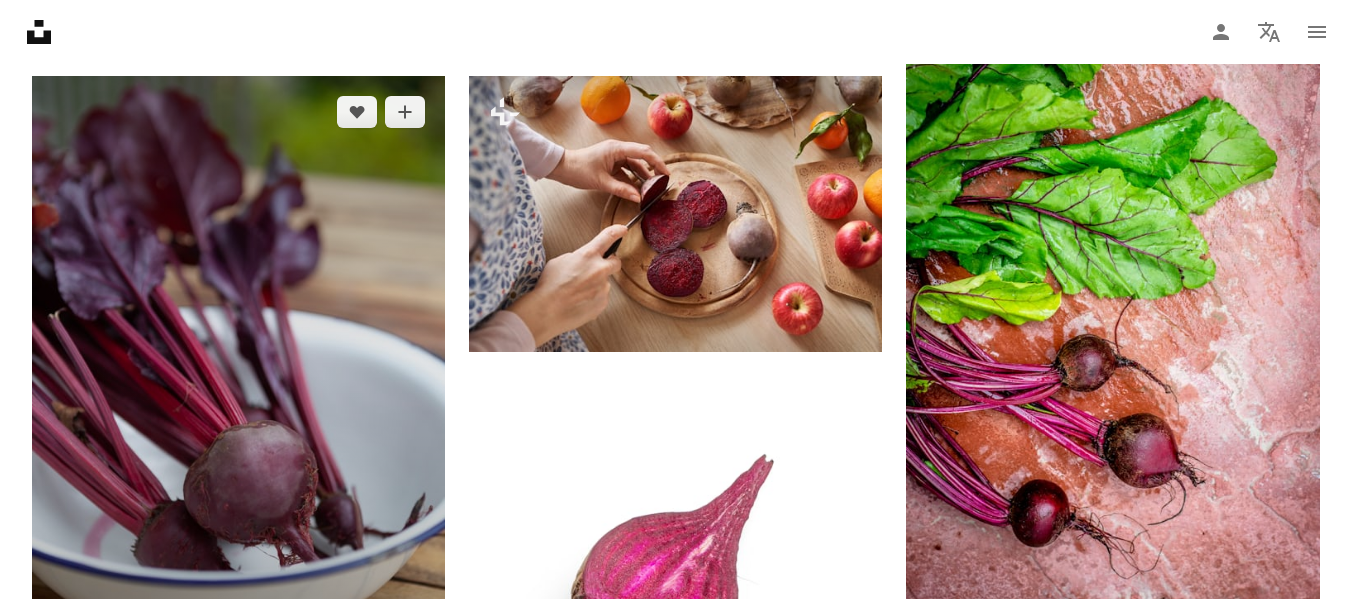 click at bounding box center [238, 386] 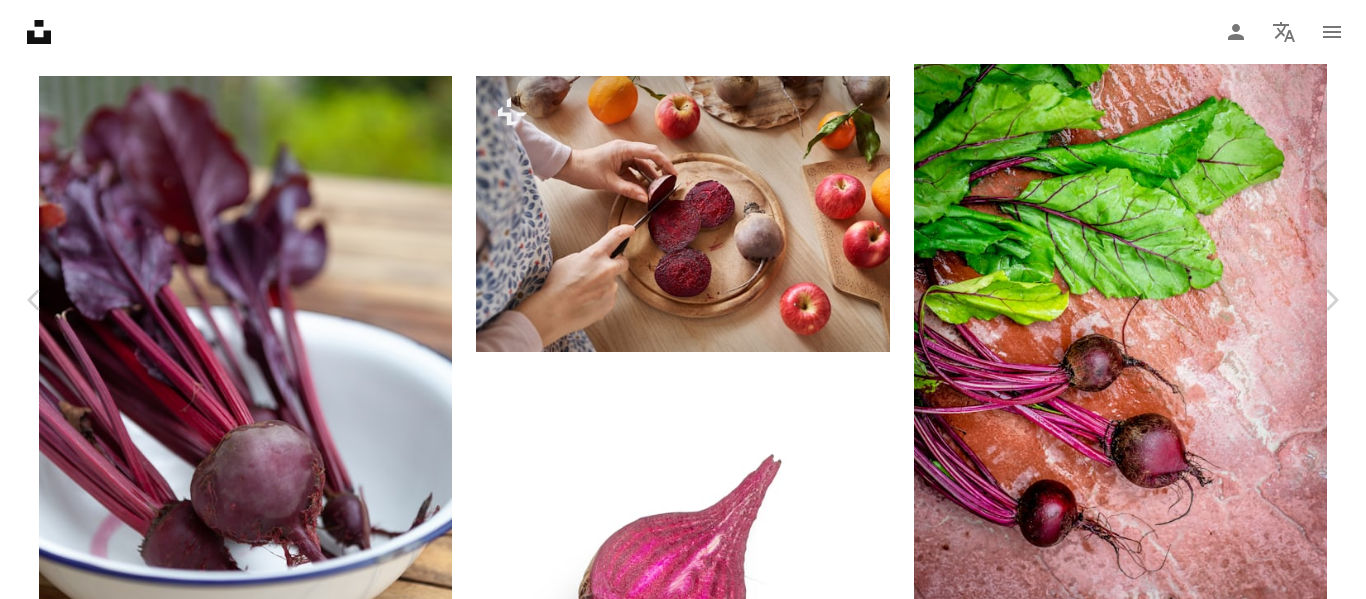 click on "Download free" at bounding box center [1167, 4732] 